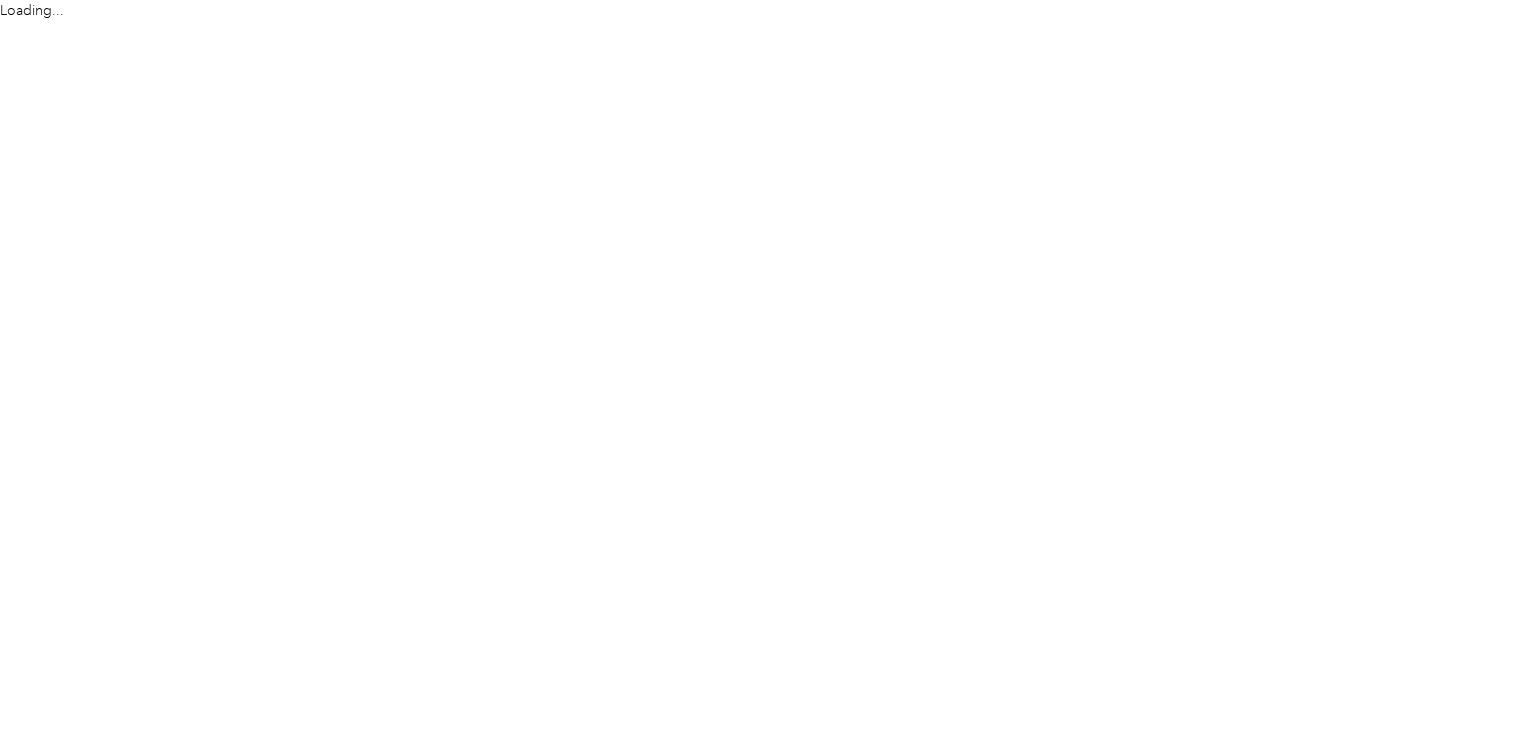 scroll, scrollTop: 0, scrollLeft: 0, axis: both 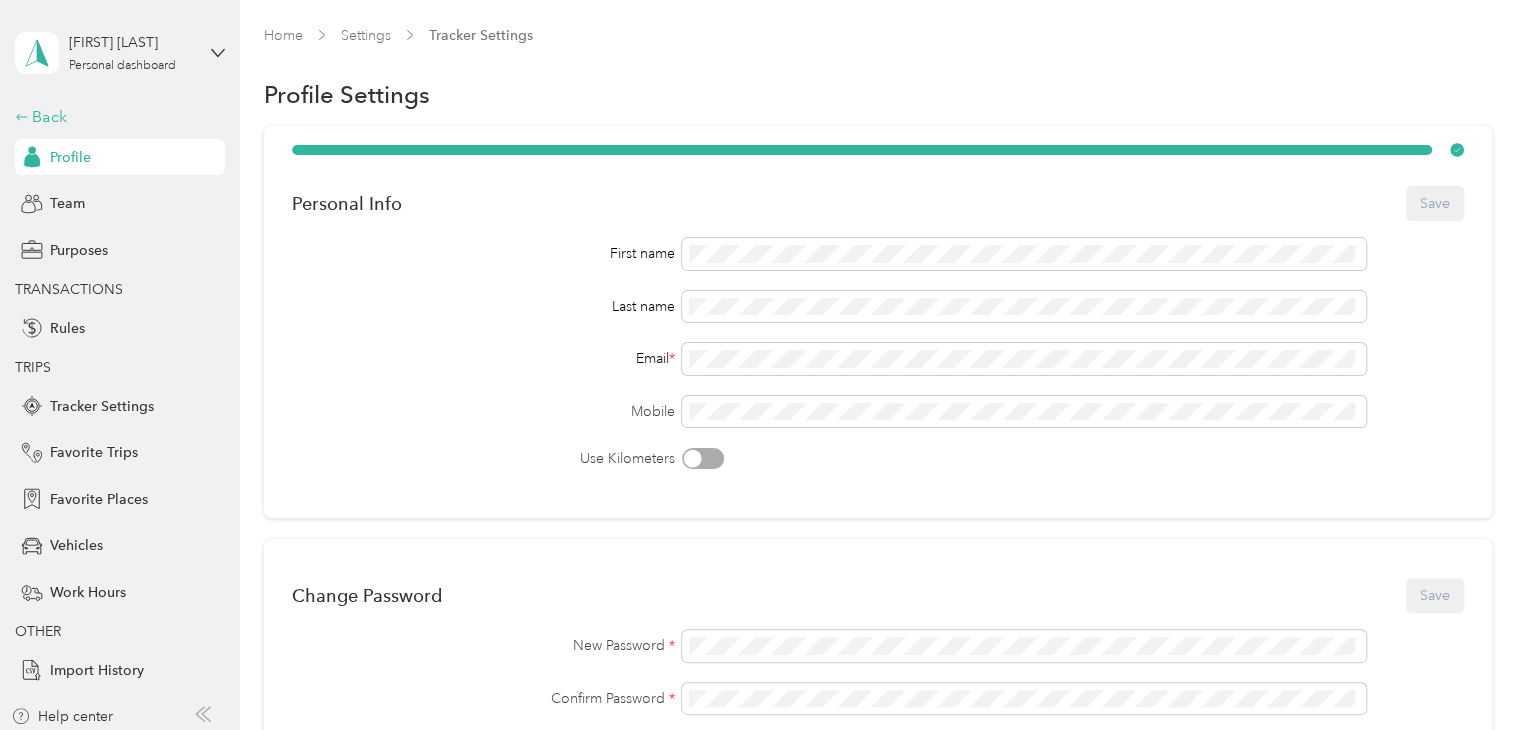 click on "Back" at bounding box center [115, 117] 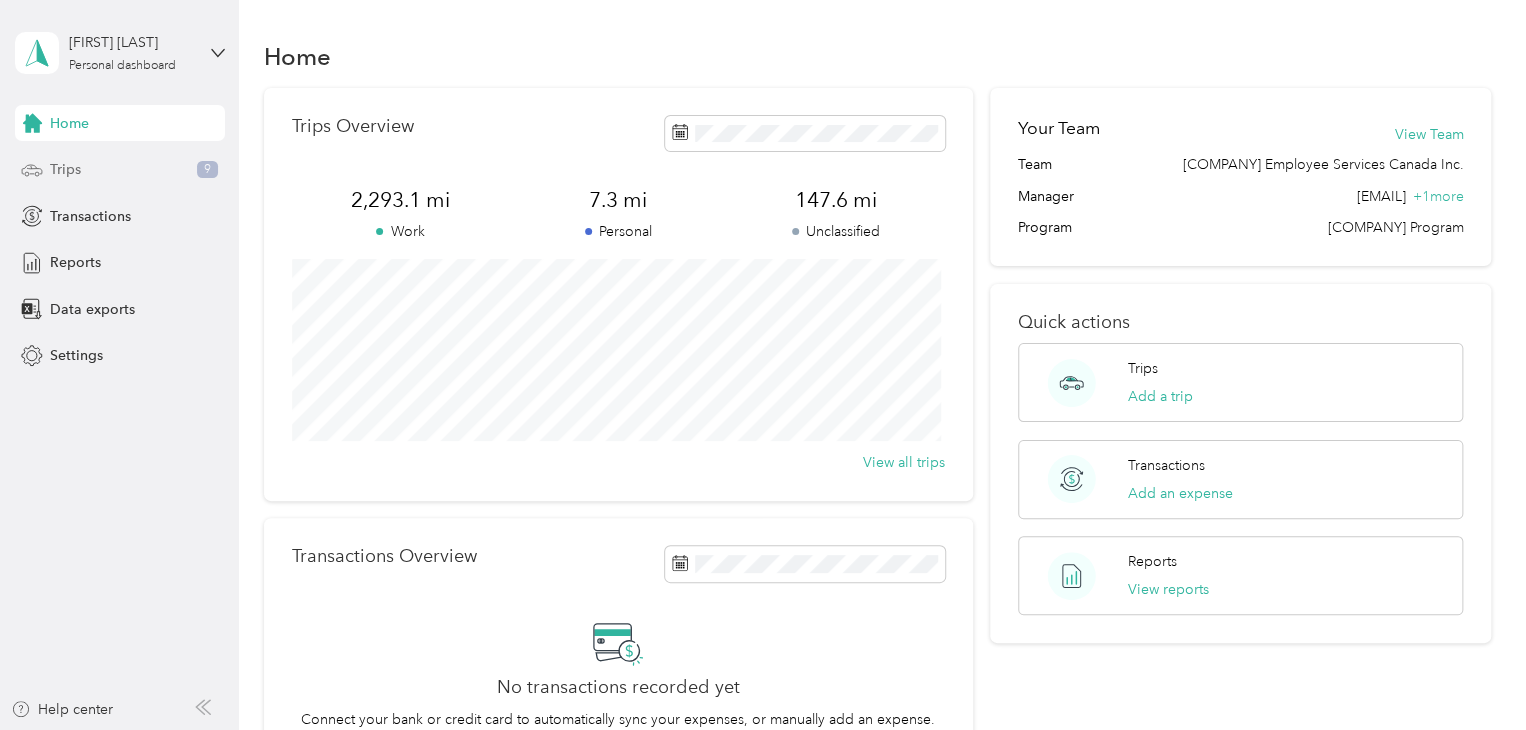 click on "Trips" at bounding box center (65, 169) 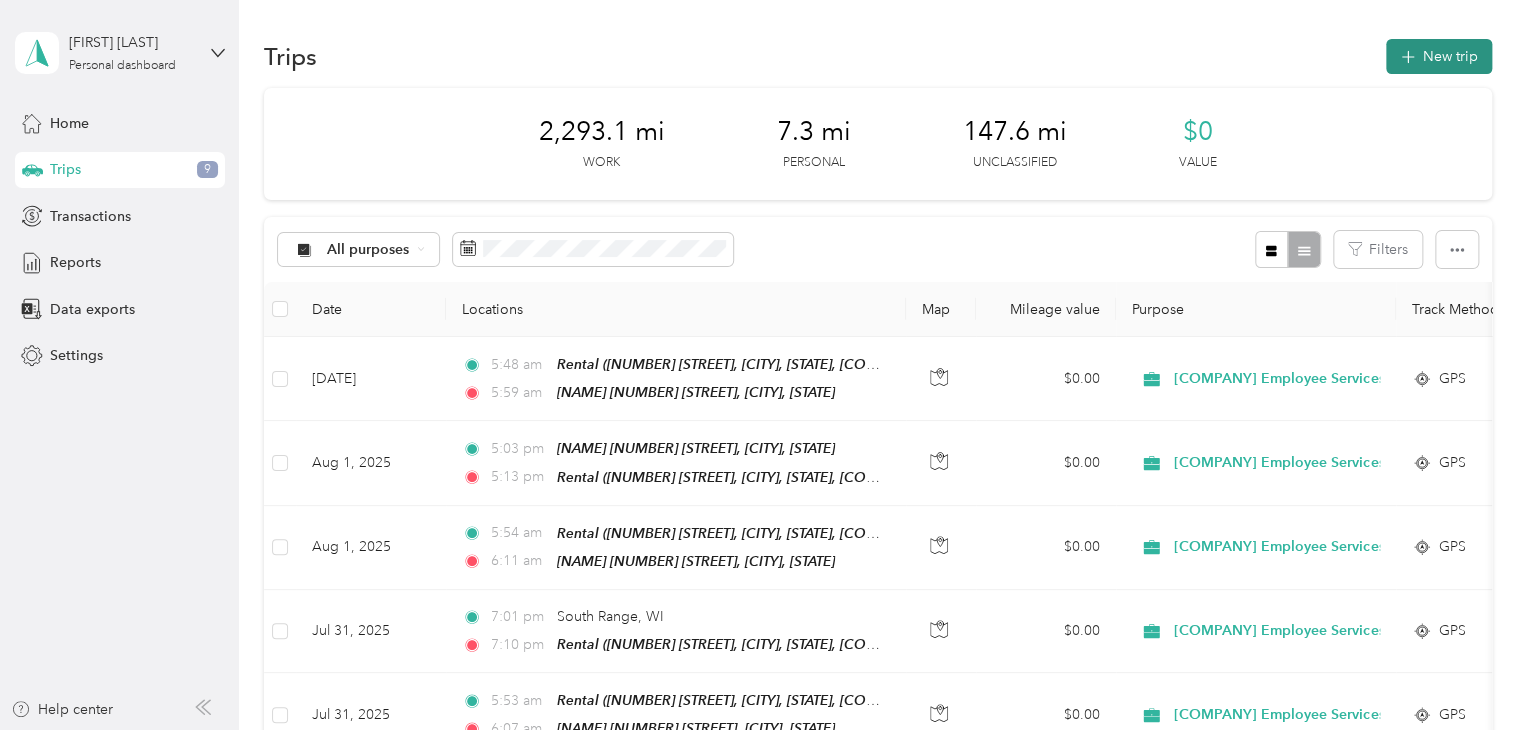 click on "New trip" at bounding box center (1439, 56) 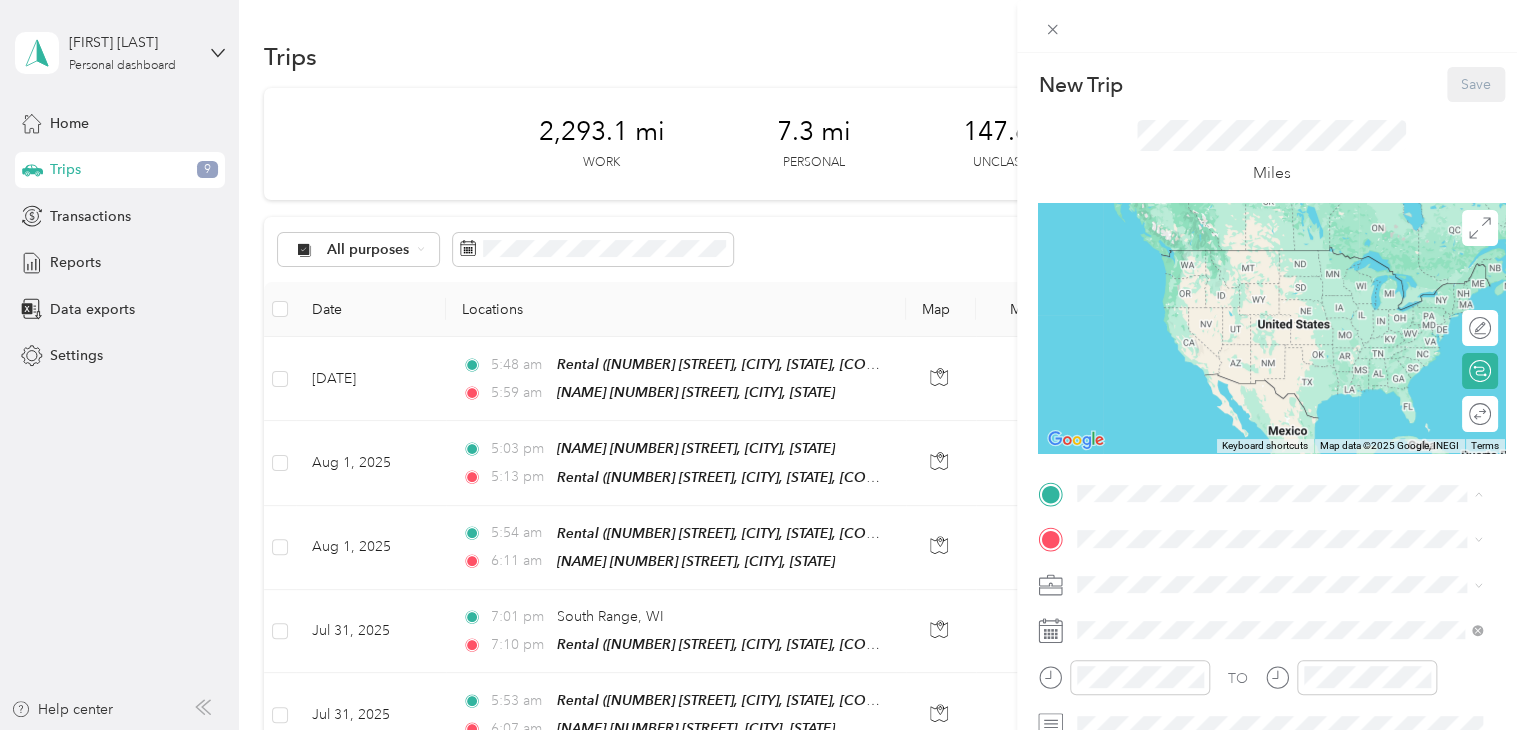 click on "[NAME] [NUMBER] [STREET], [POSTAL_CODE], [CITY], [STATE], [COUNTRY]" at bounding box center (1295, 363) 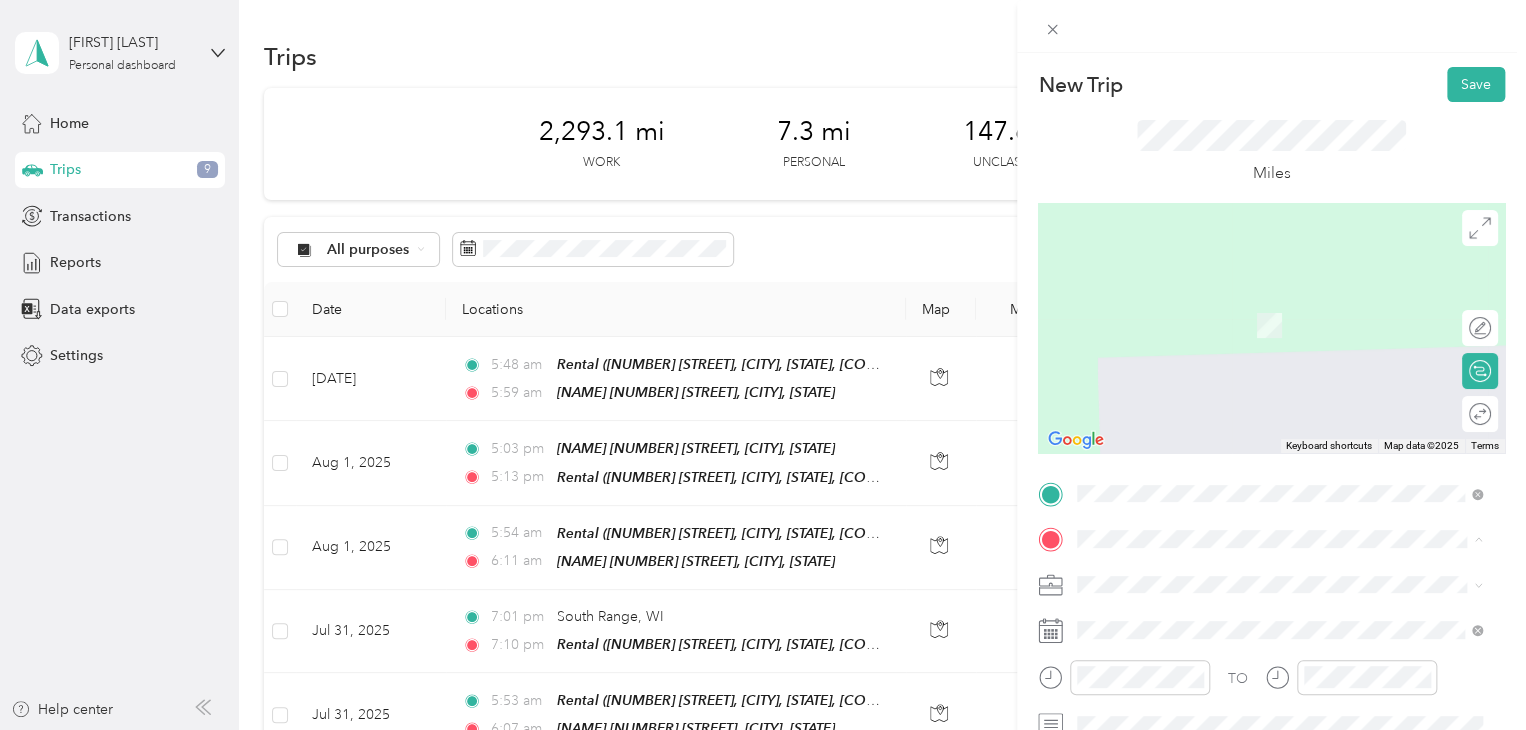 click on "Rental" at bounding box center (1295, 471) 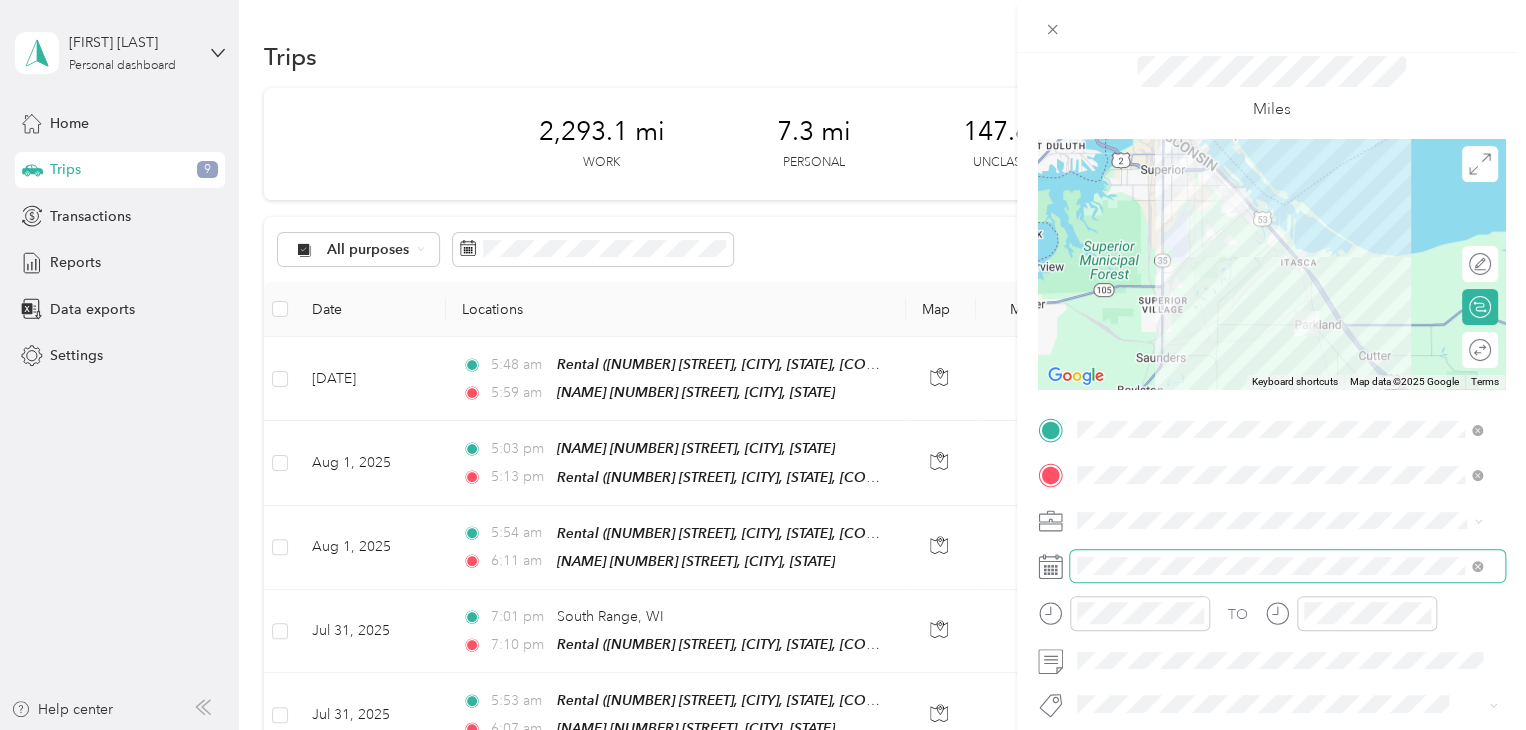 scroll, scrollTop: 100, scrollLeft: 0, axis: vertical 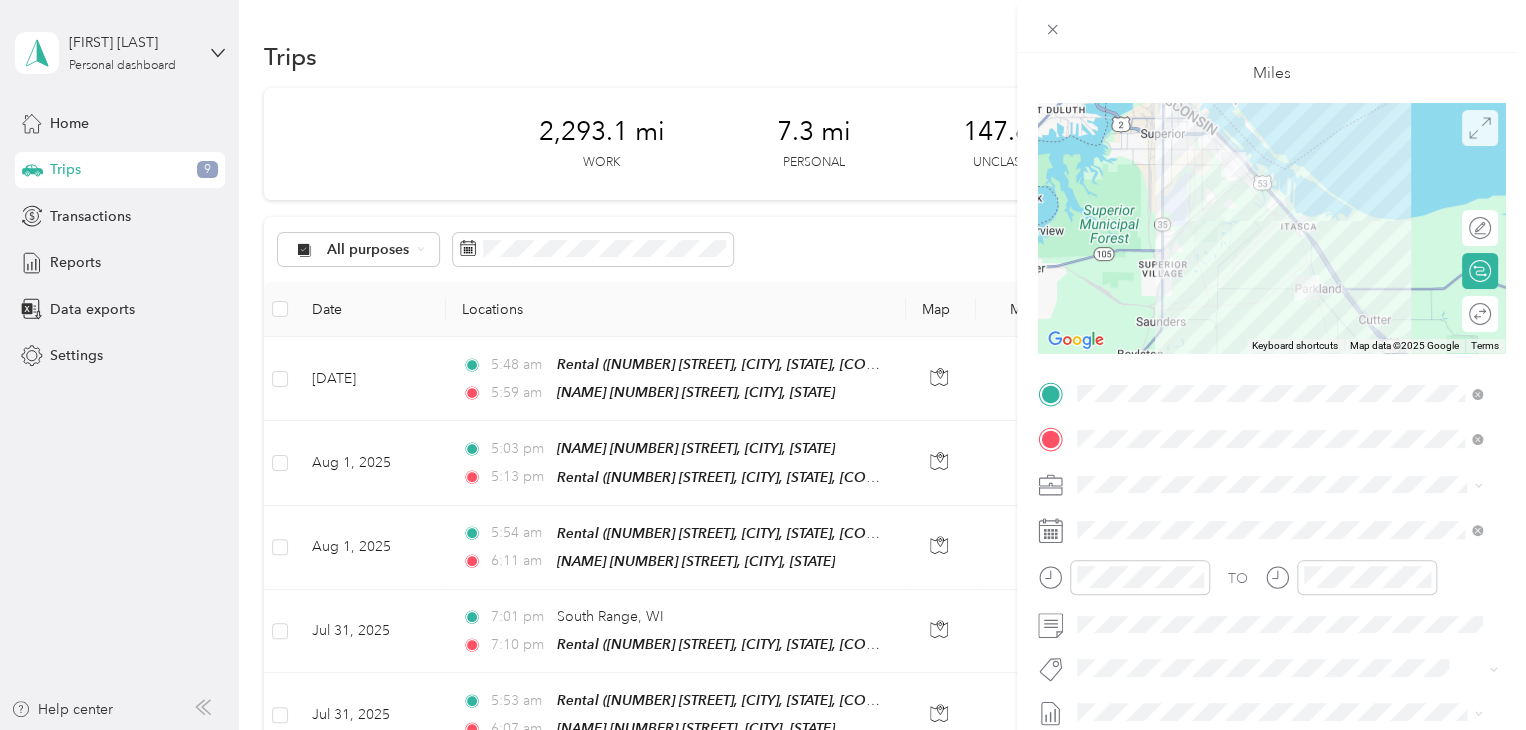 click 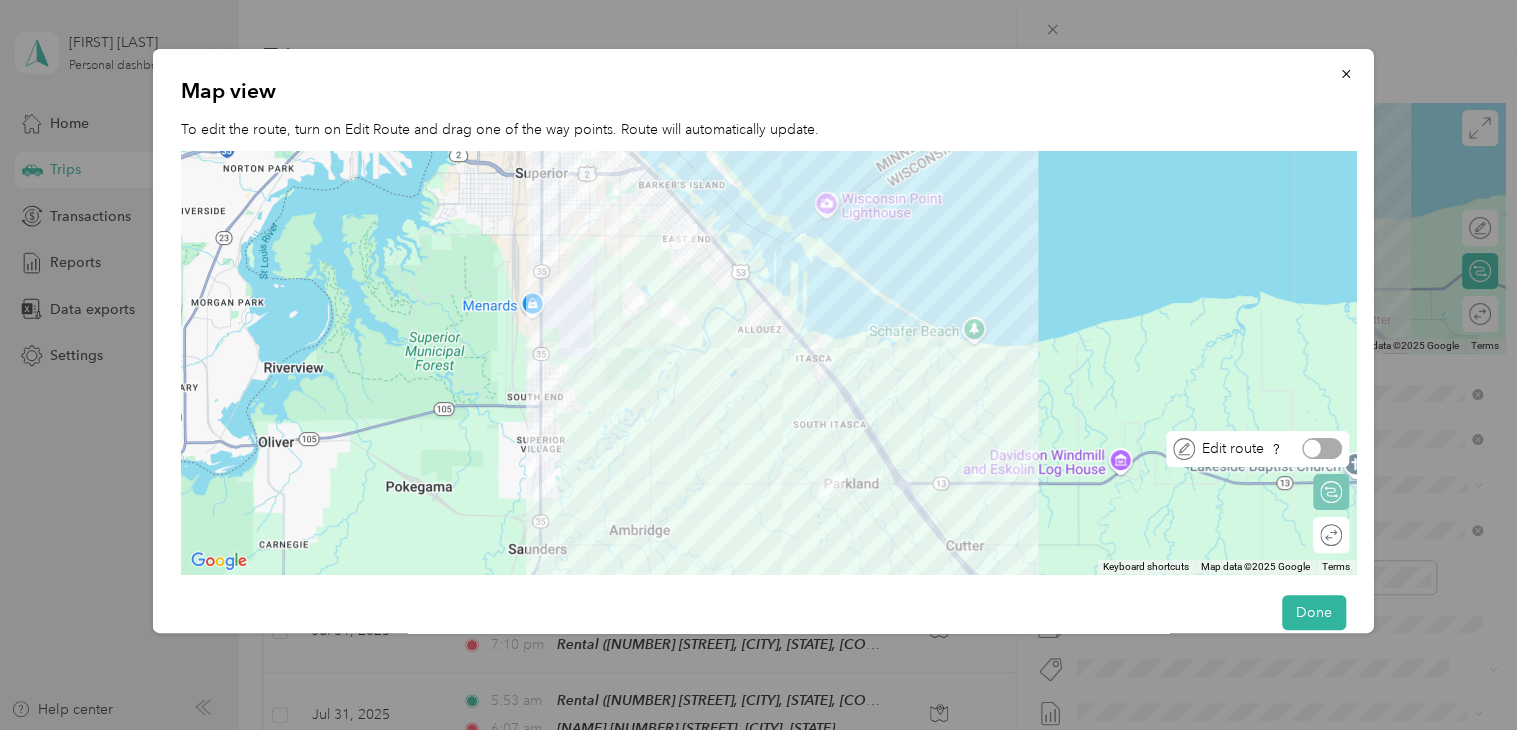 click at bounding box center (1322, 448) 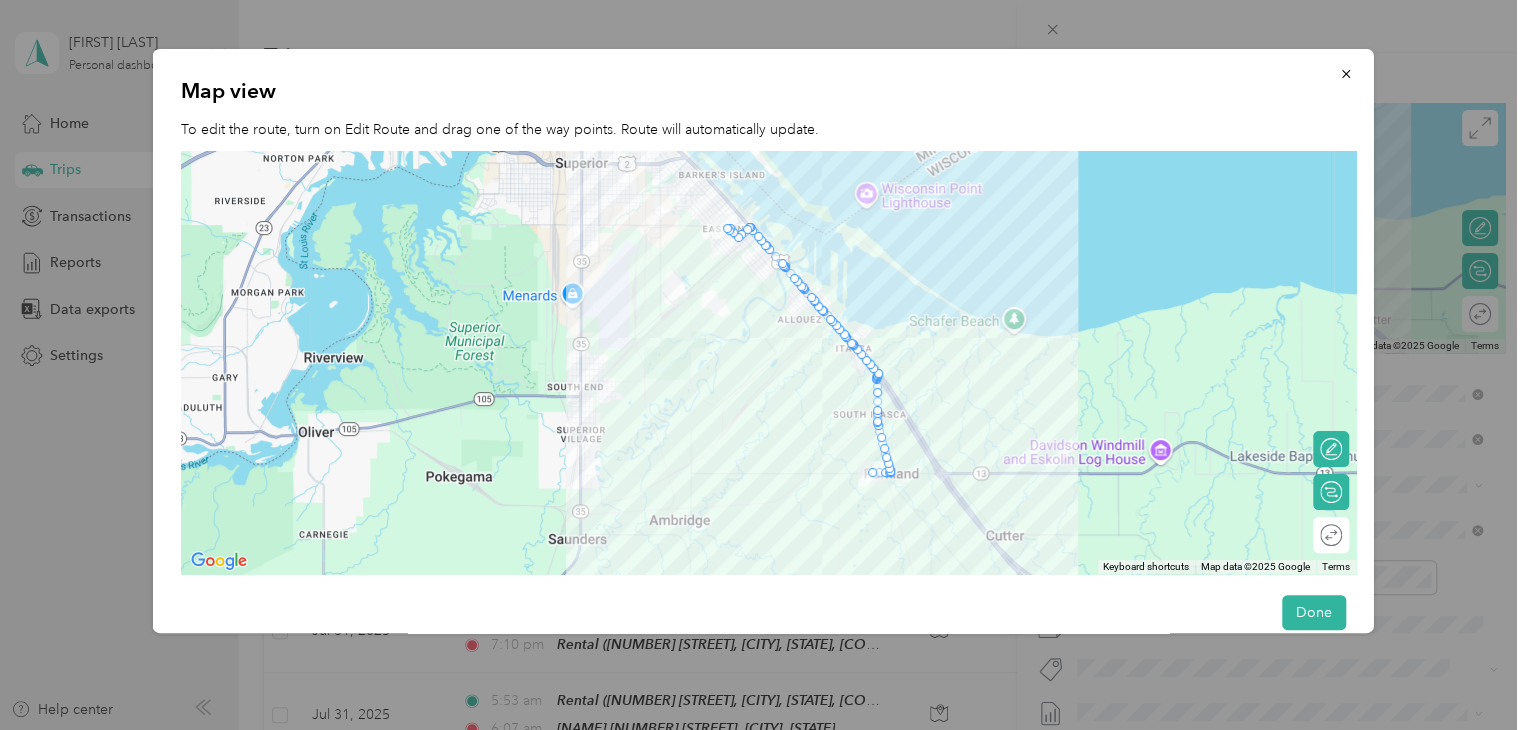 drag, startPoint x: 846, startPoint y: 473, endPoint x: 888, endPoint y: 463, distance: 43.174065 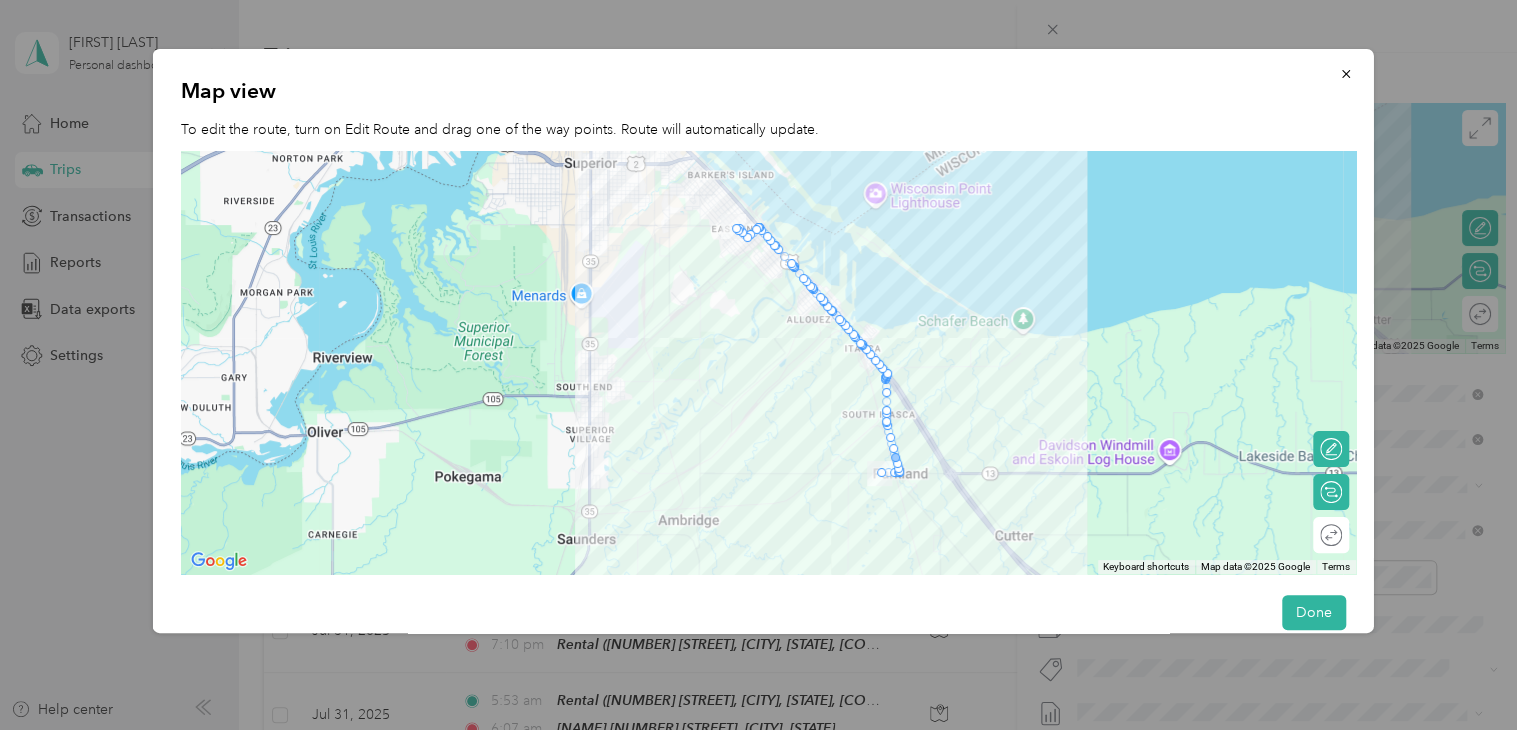 drag, startPoint x: 886, startPoint y: 456, endPoint x: 904, endPoint y: 455, distance: 18.027756 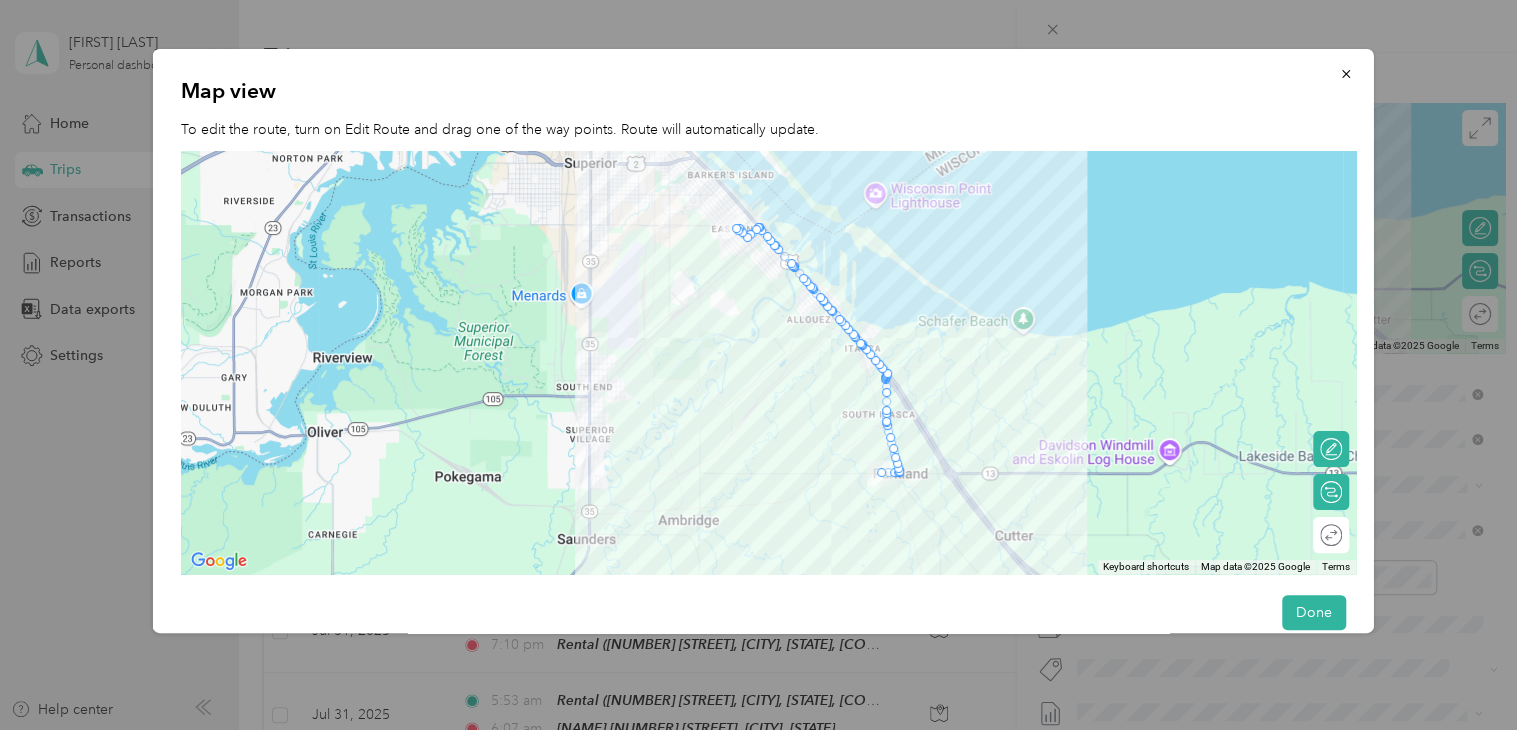 click at bounding box center [768, 362] 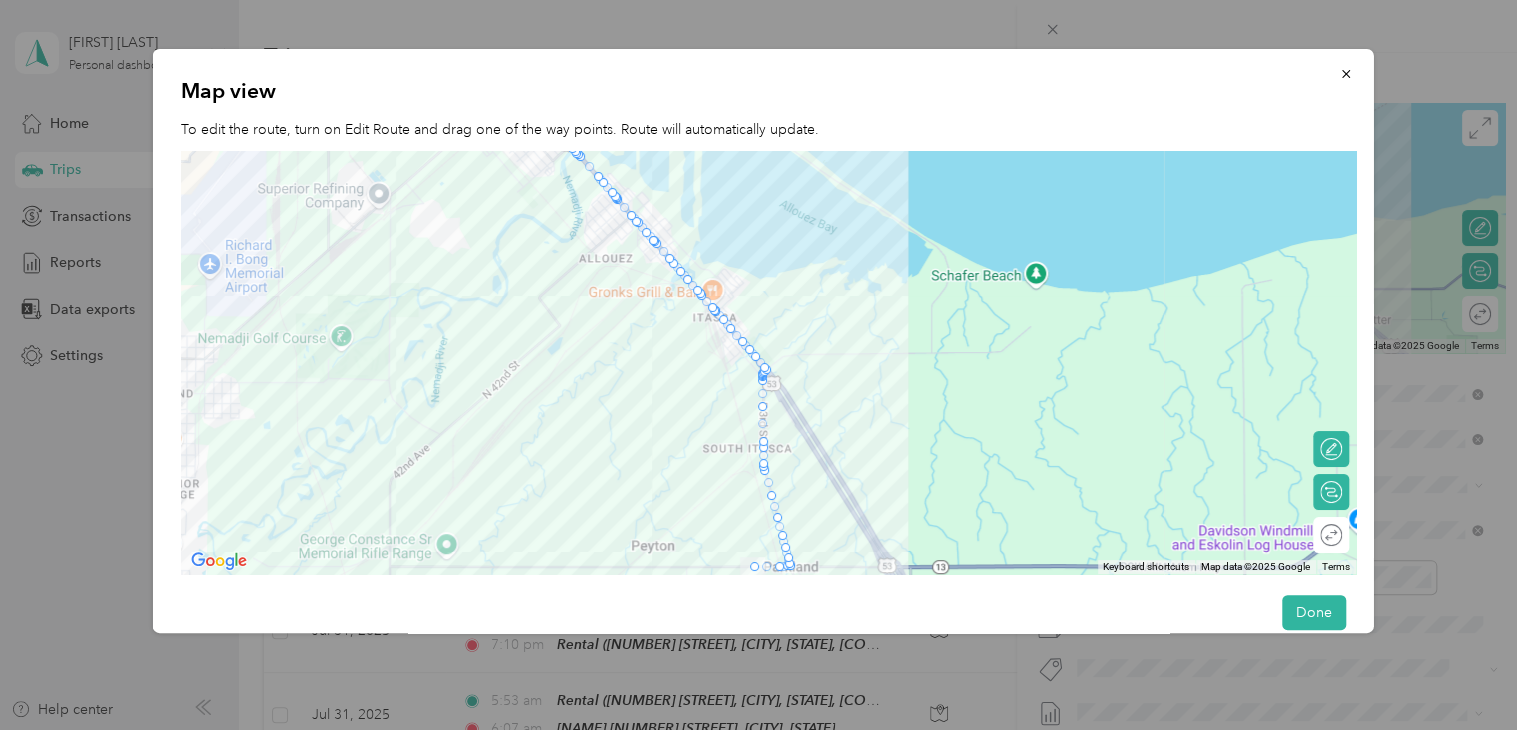 click at bounding box center [768, 362] 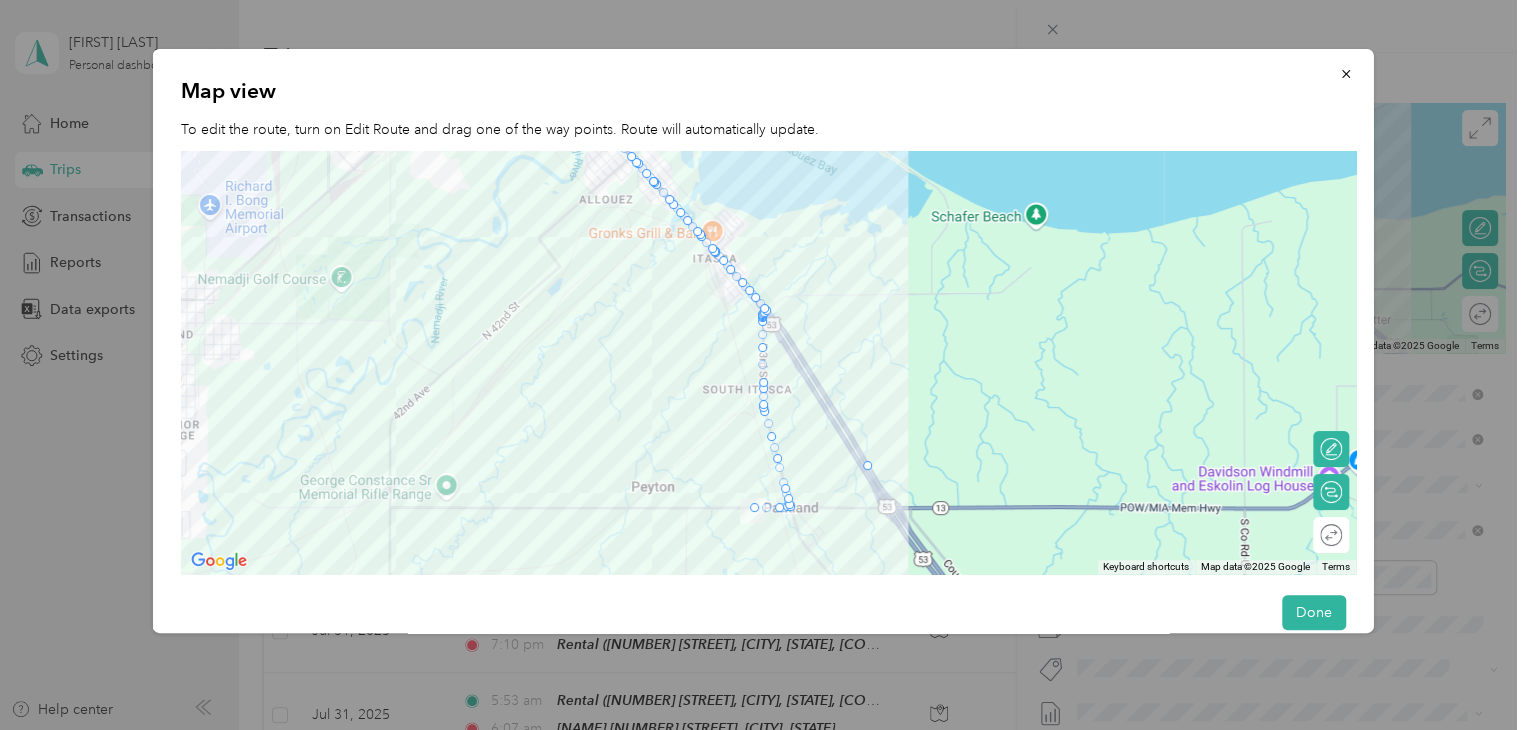 drag, startPoint x: 780, startPoint y: 540, endPoint x: 867, endPoint y: 470, distance: 111.66467 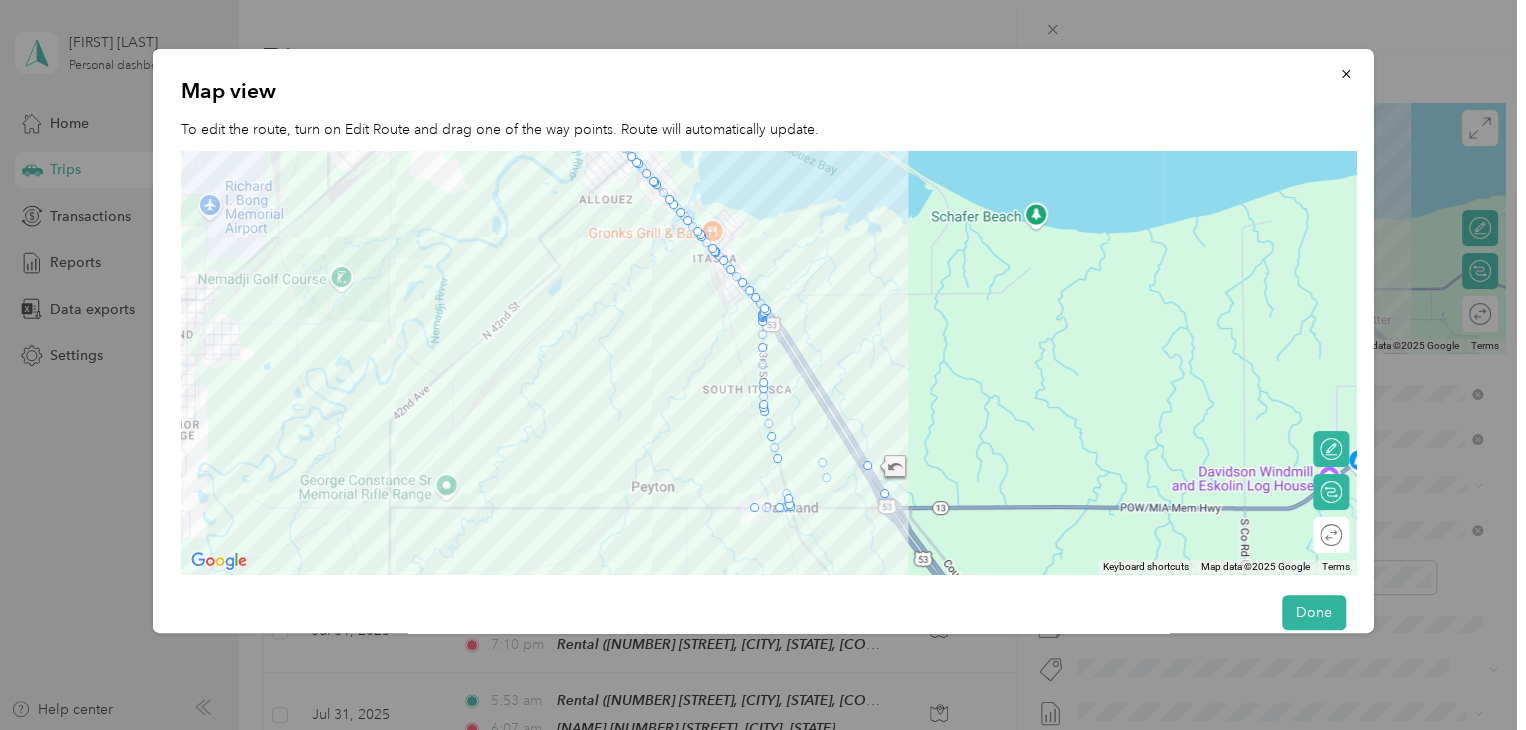 drag, startPoint x: 782, startPoint y: 489, endPoint x: 883, endPoint y: 494, distance: 101.12369 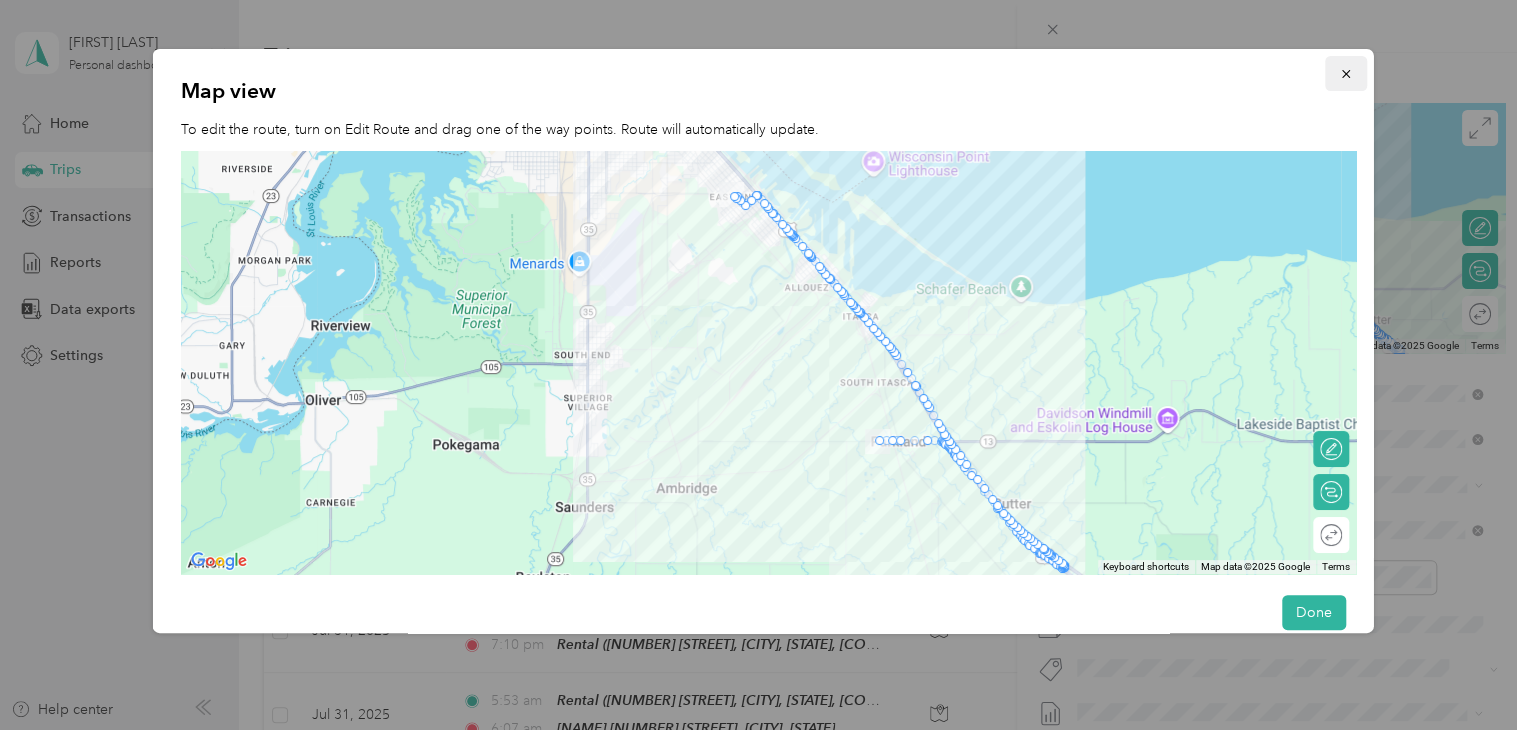 click at bounding box center [1345, 73] 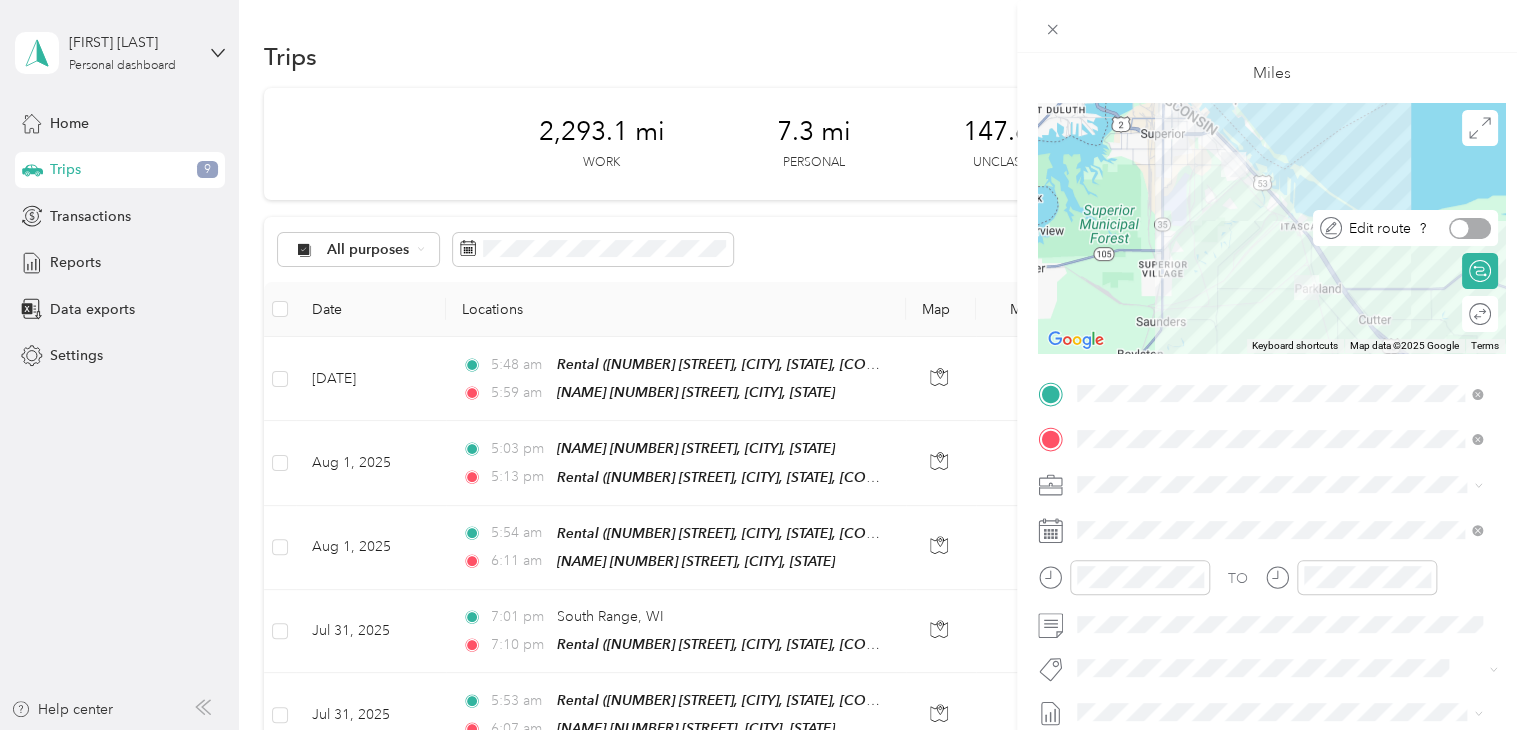 click at bounding box center (1470, 228) 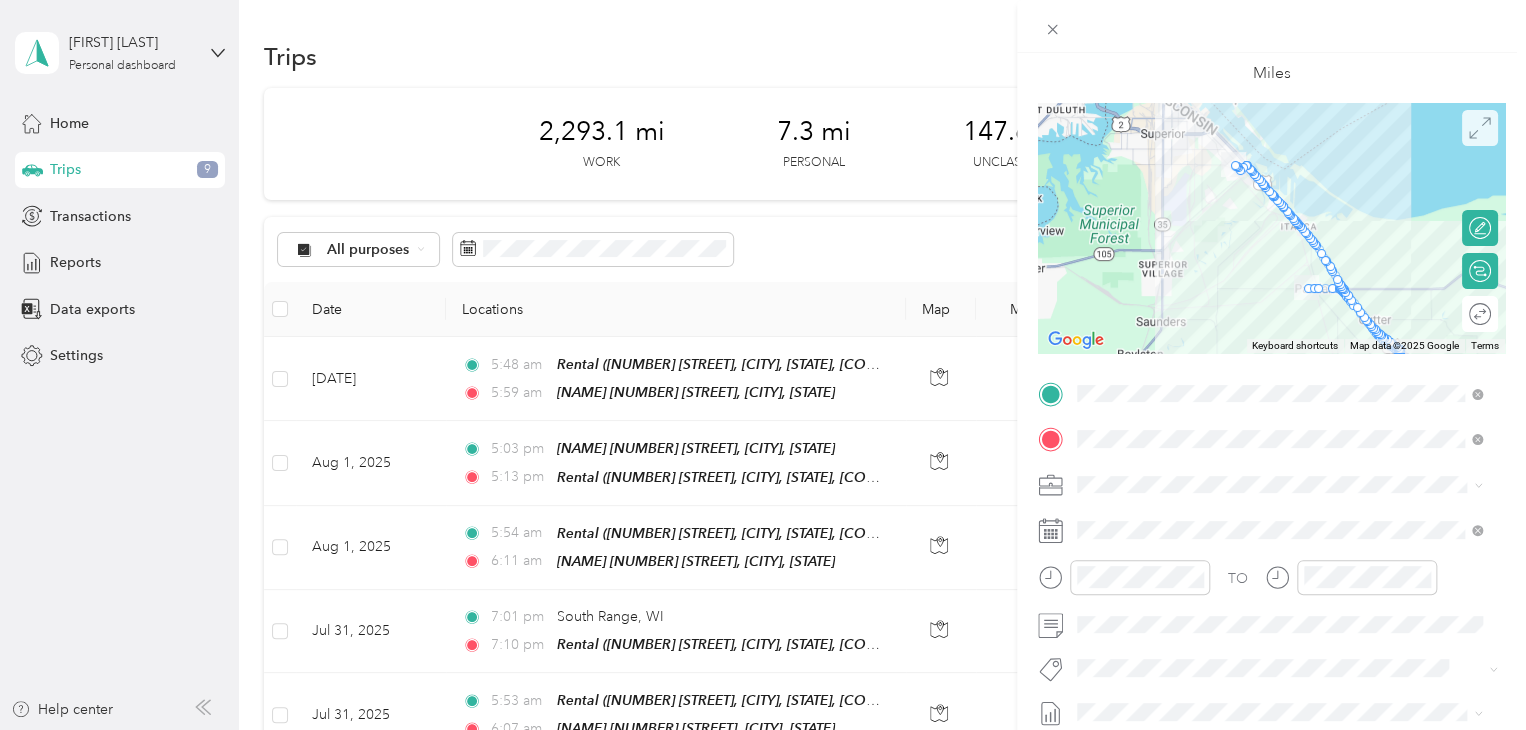 click 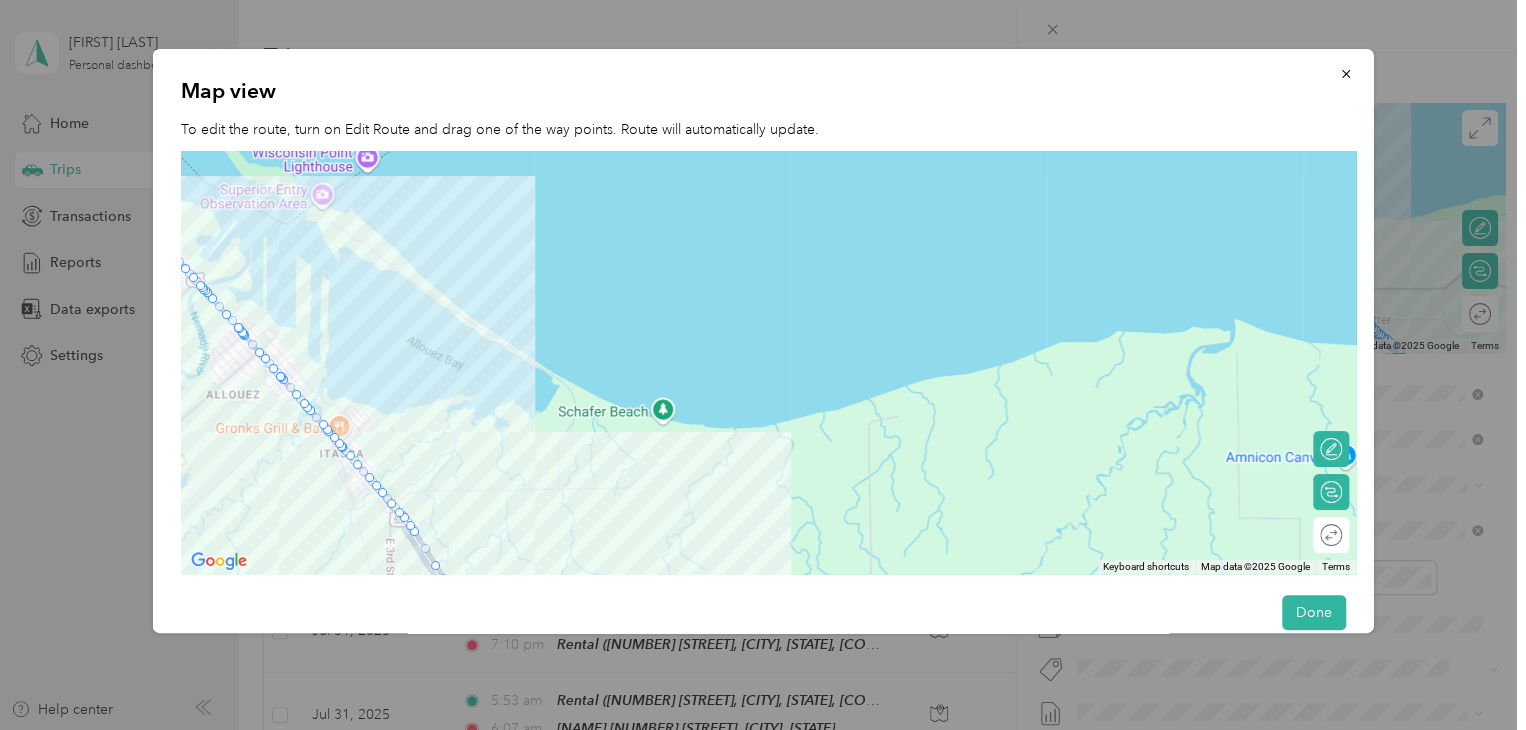 click at bounding box center [768, 362] 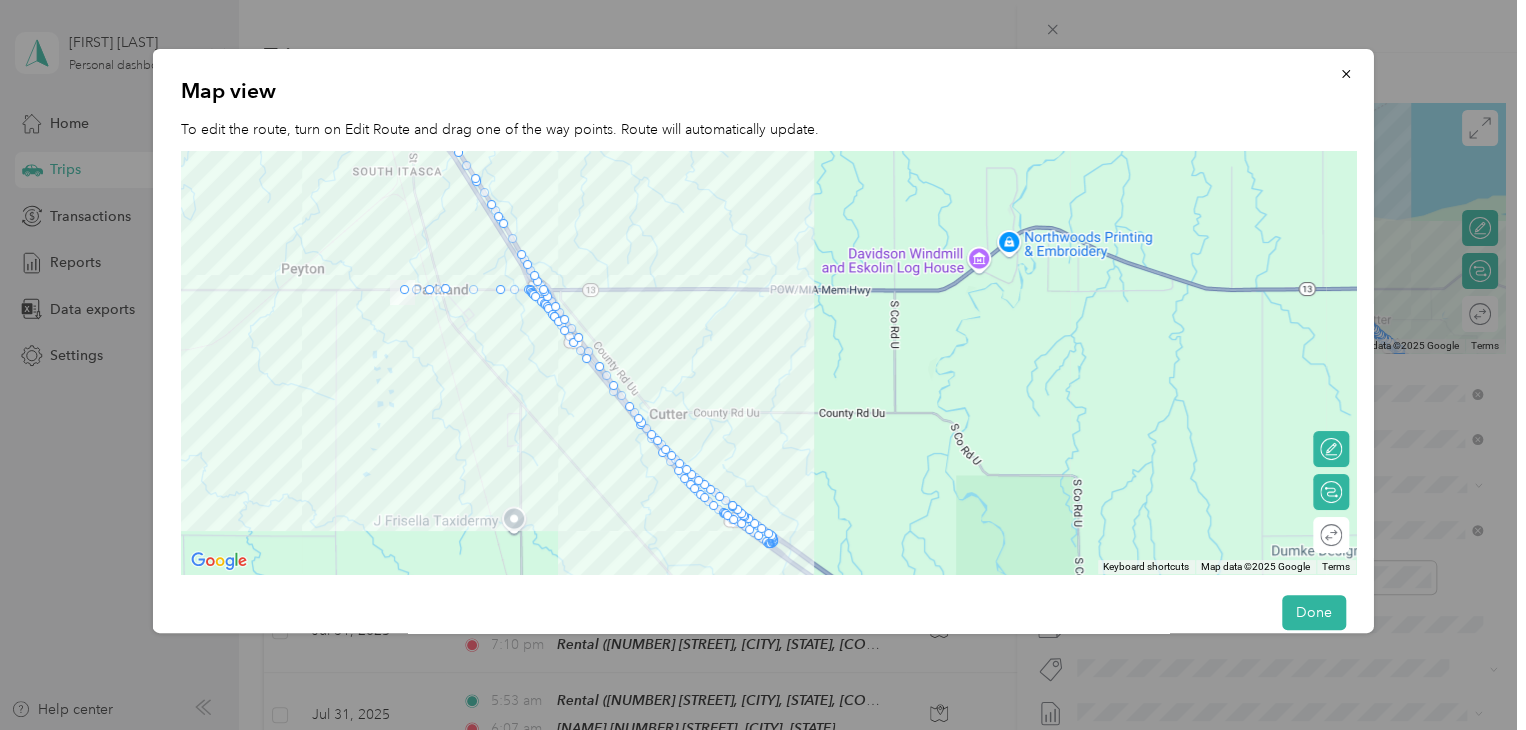 drag, startPoint x: 653, startPoint y: 534, endPoint x: 676, endPoint y: 124, distance: 410.64462 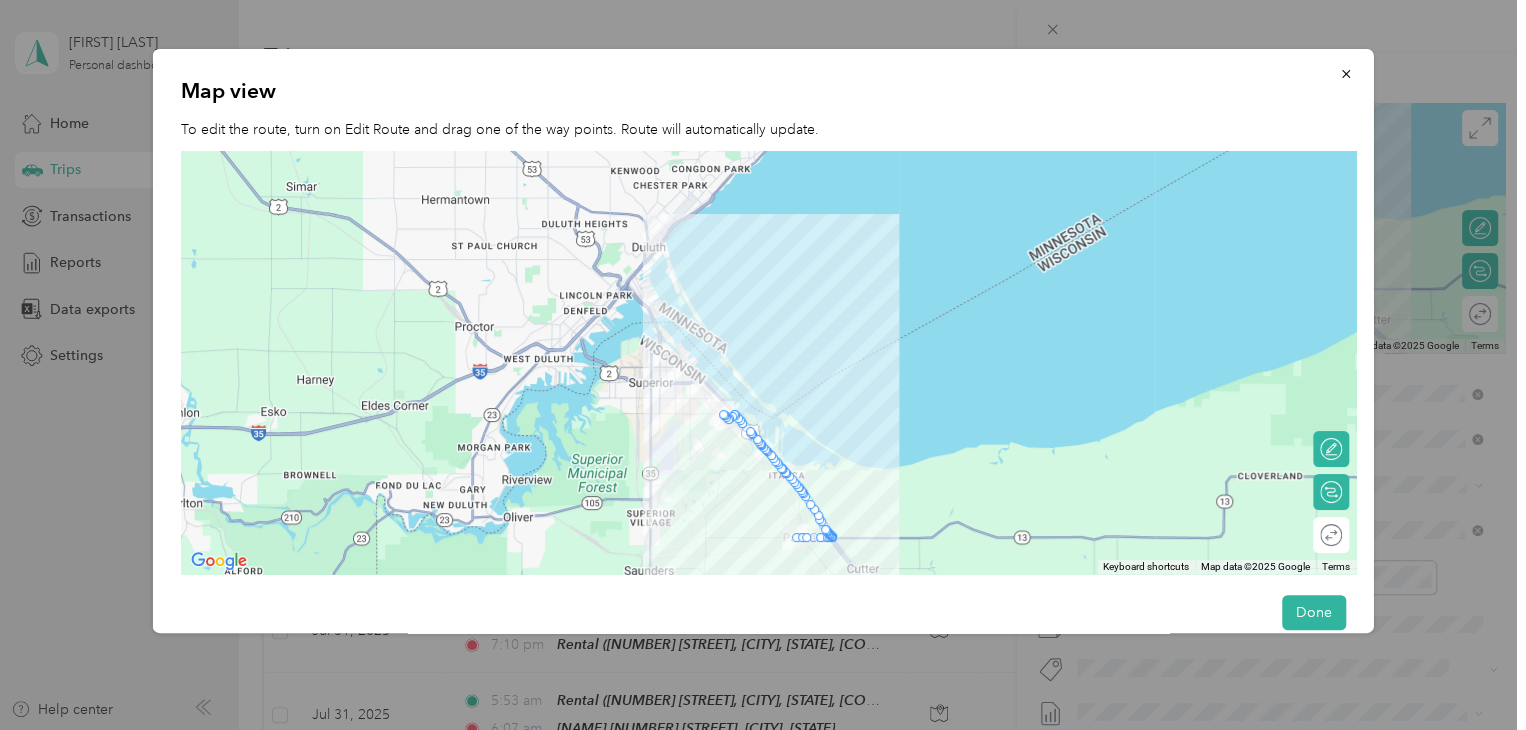 drag, startPoint x: 648, startPoint y: 359, endPoint x: 815, endPoint y: 645, distance: 331.18726 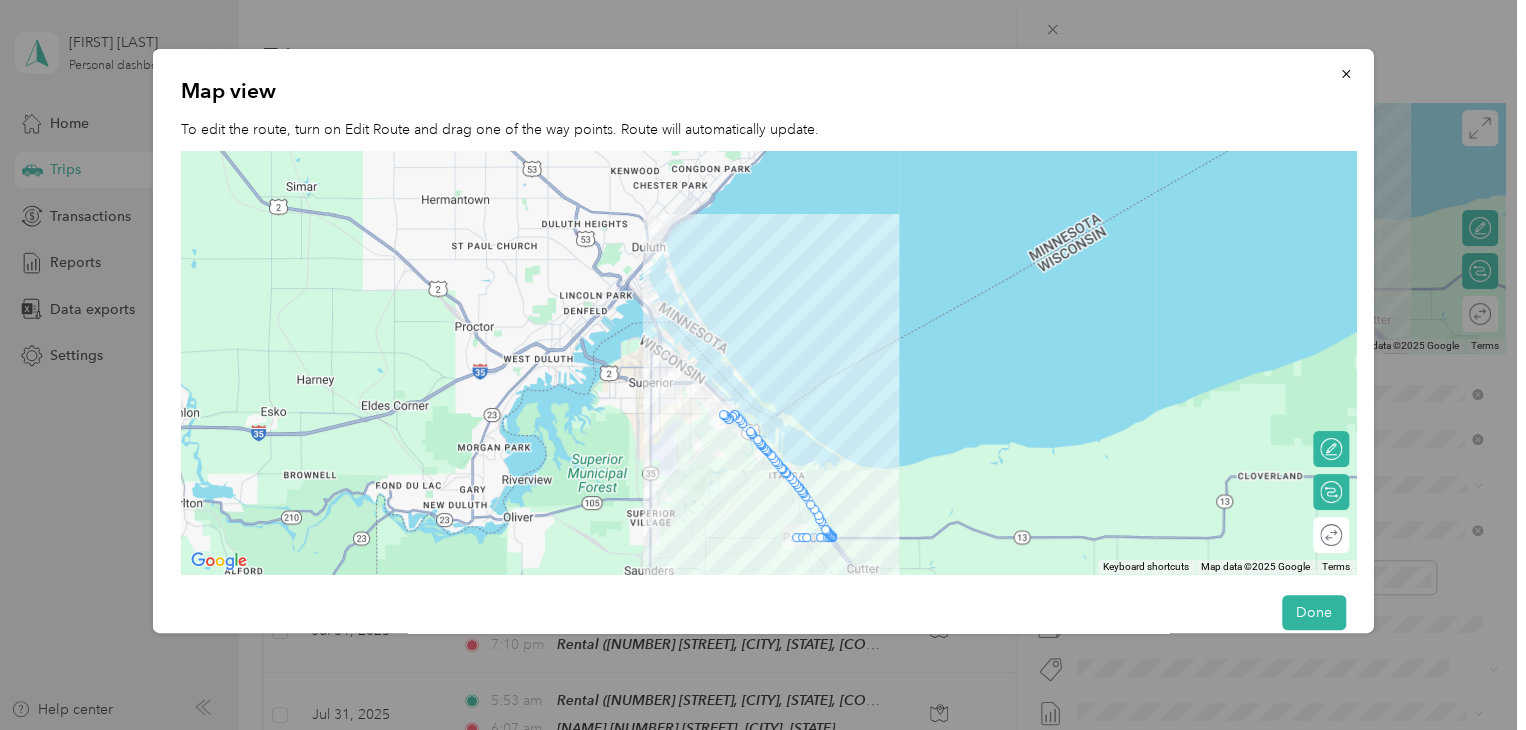 click at bounding box center [768, 362] 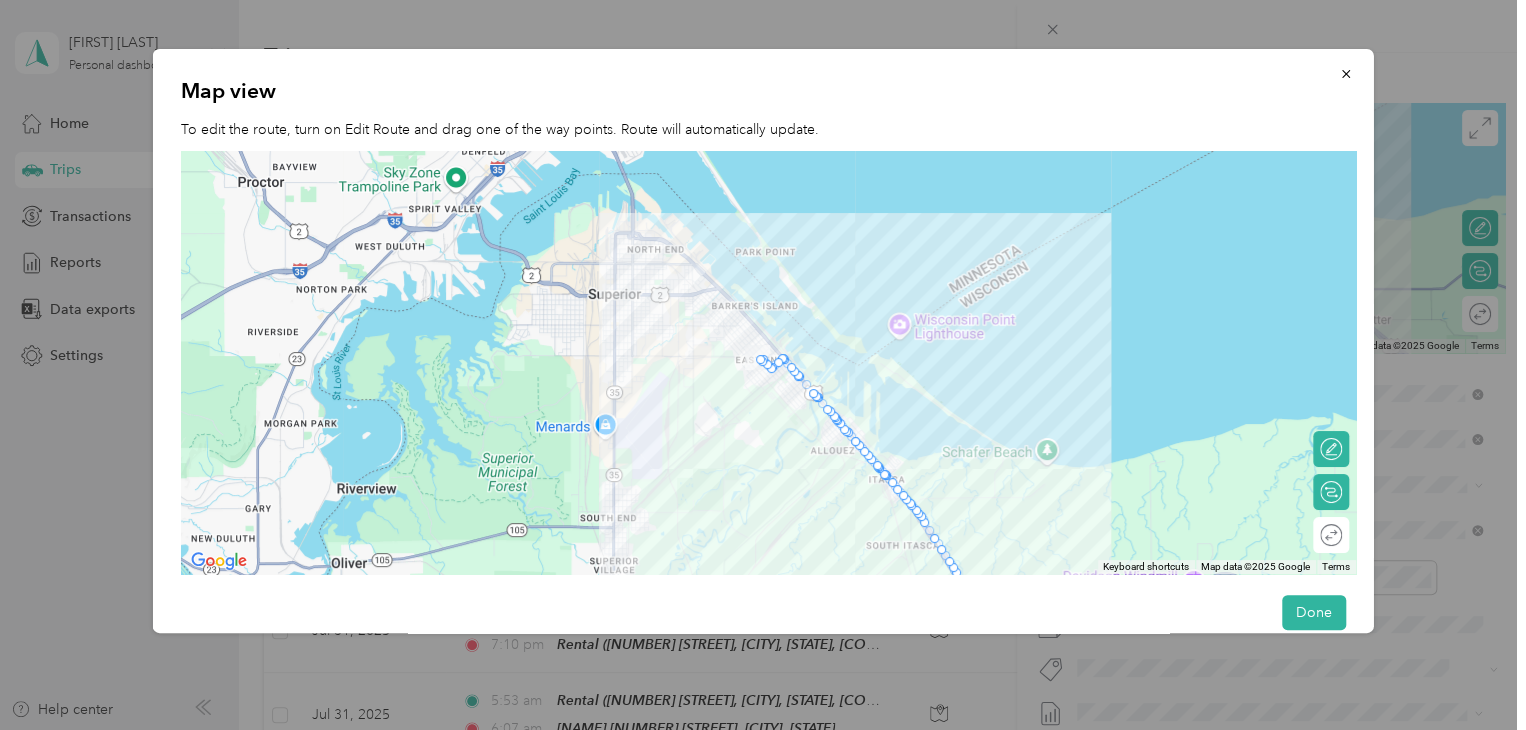 drag, startPoint x: 733, startPoint y: 454, endPoint x: 888, endPoint y: 399, distance: 164.46884 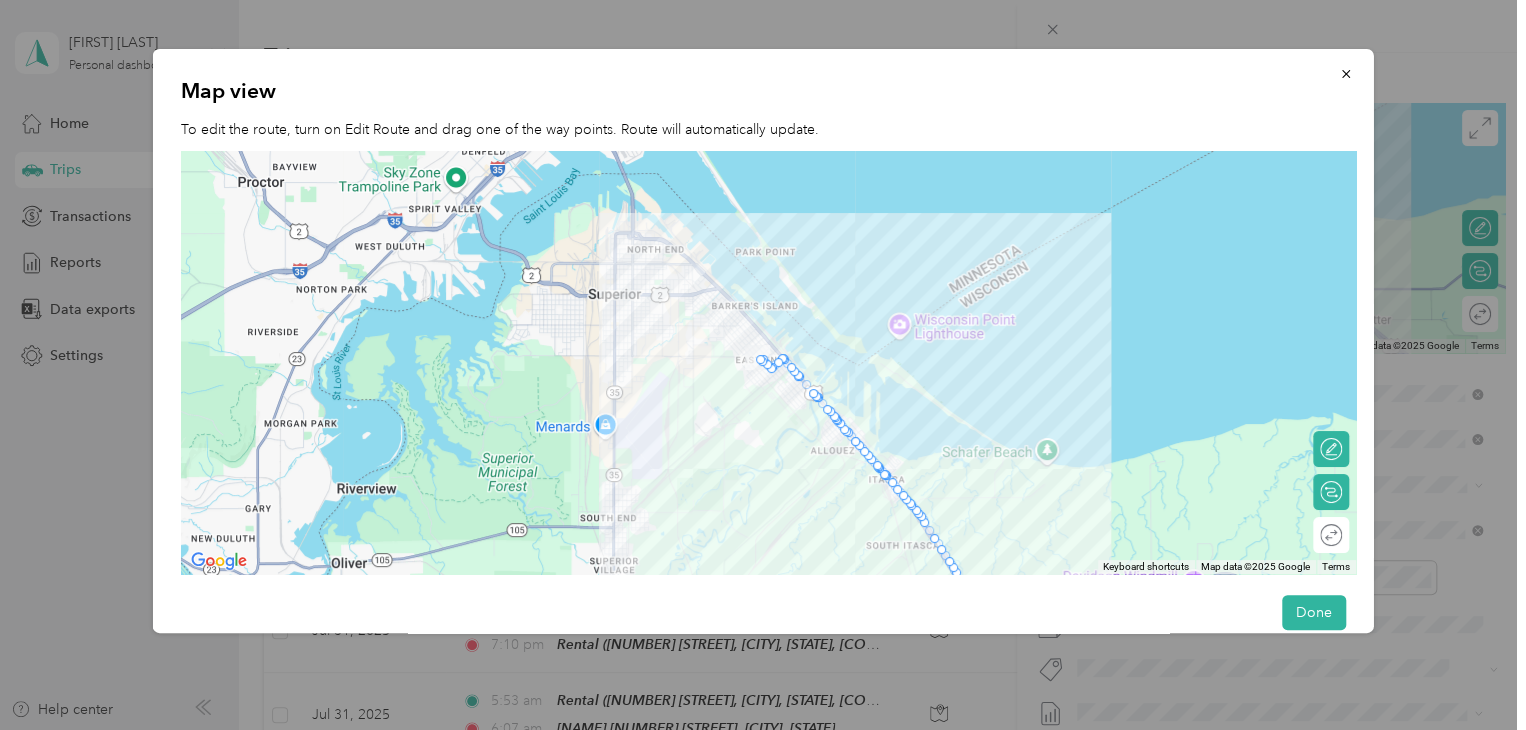 click at bounding box center [768, 362] 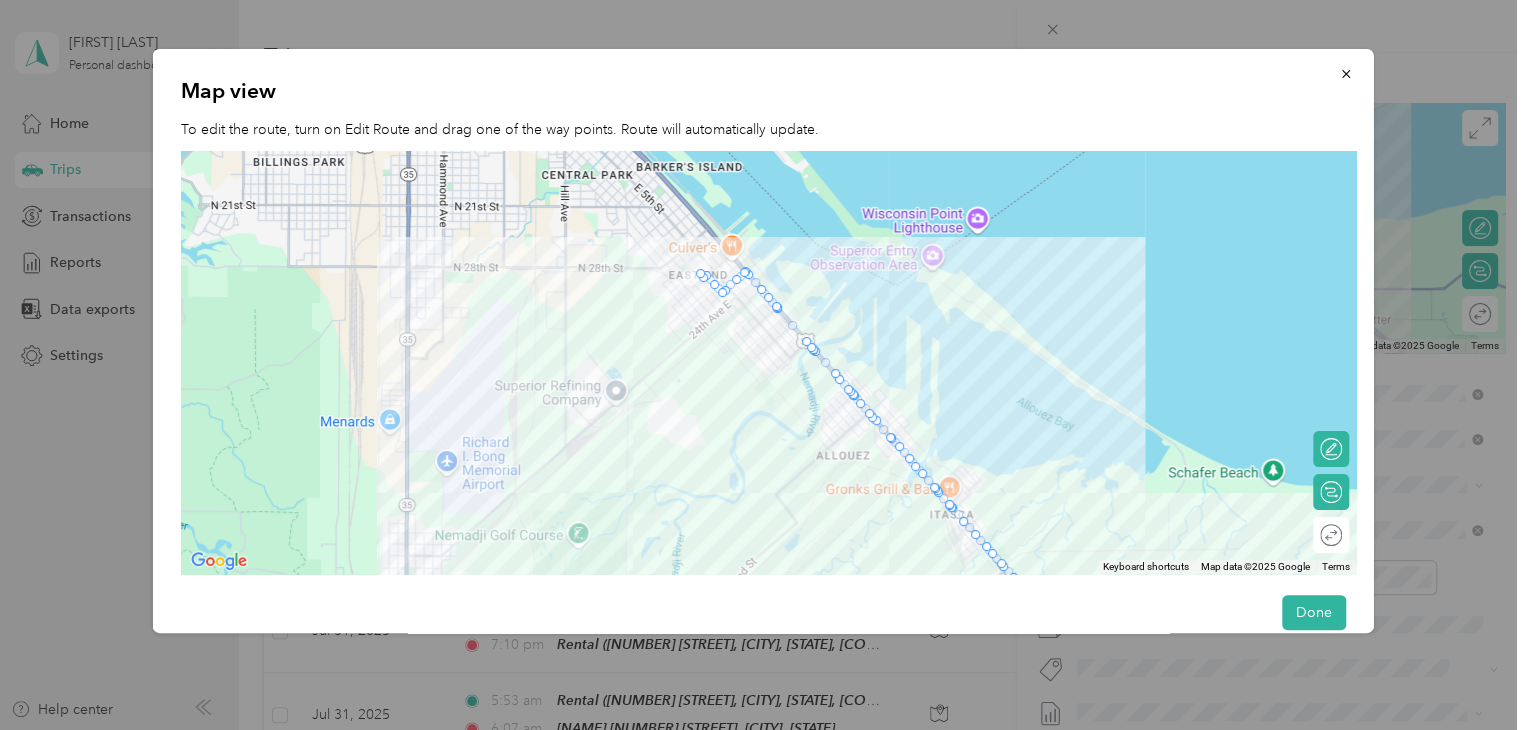 drag, startPoint x: 783, startPoint y: 349, endPoint x: 856, endPoint y: 301, distance: 87.36704 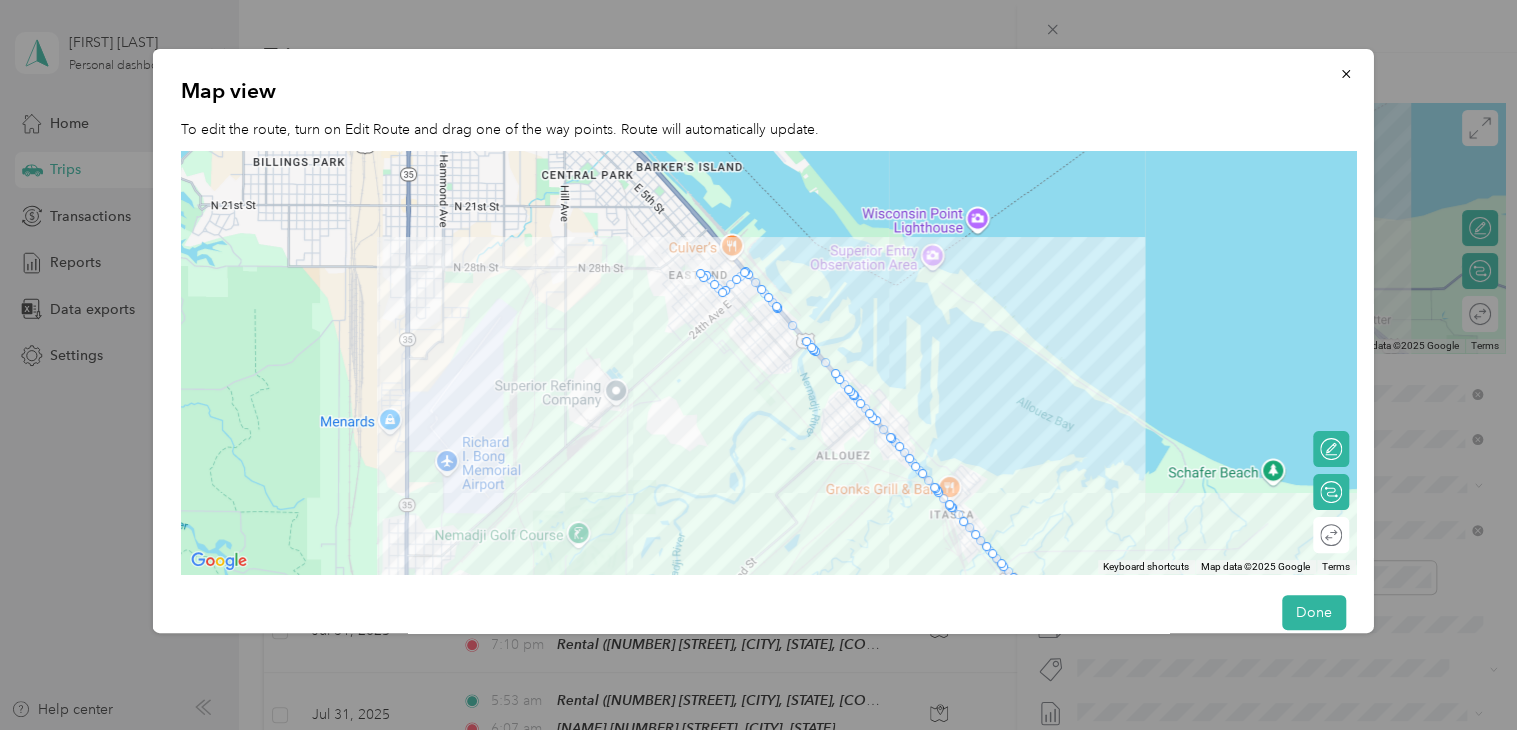 click at bounding box center (768, 362) 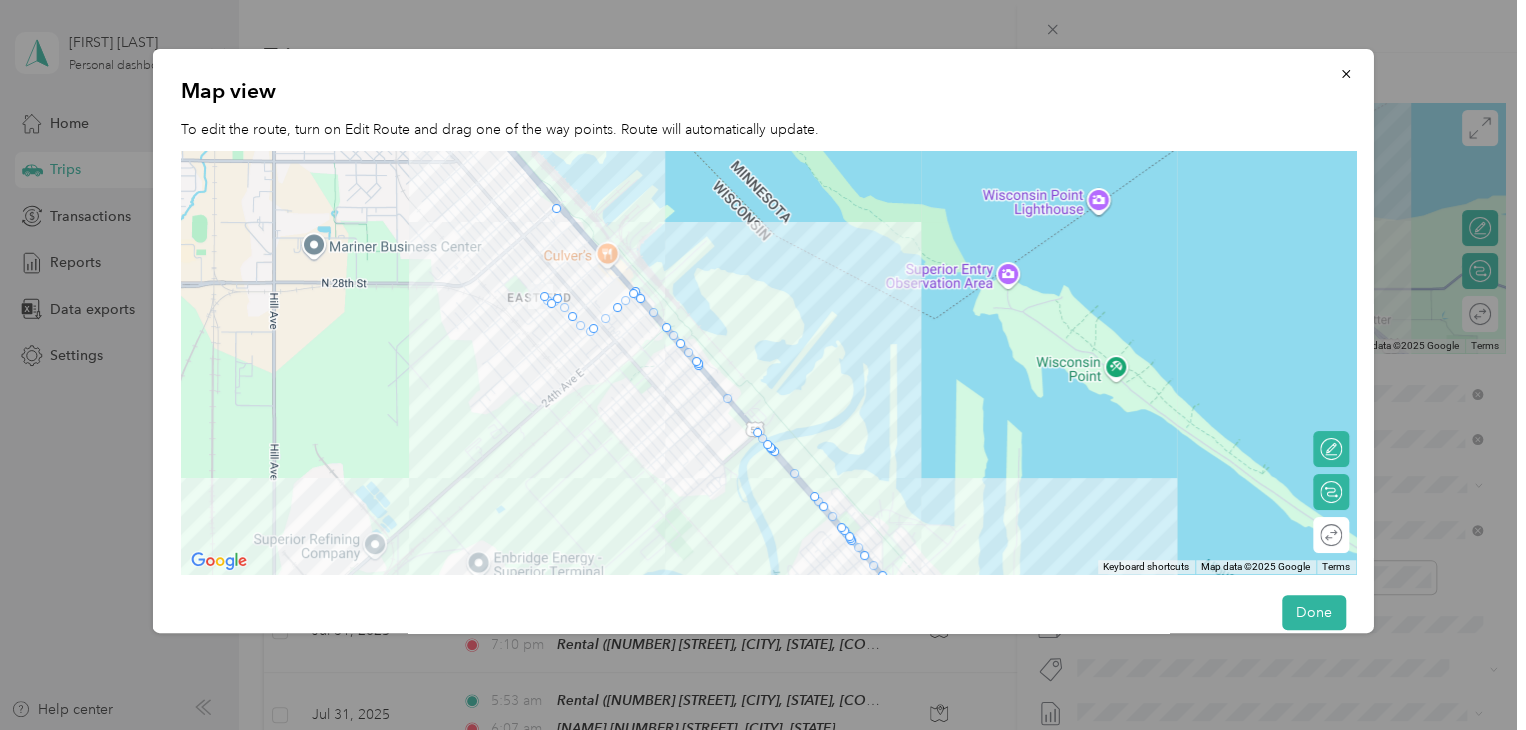 drag, startPoint x: 588, startPoint y: 285, endPoint x: 557, endPoint y: 205, distance: 85.79627 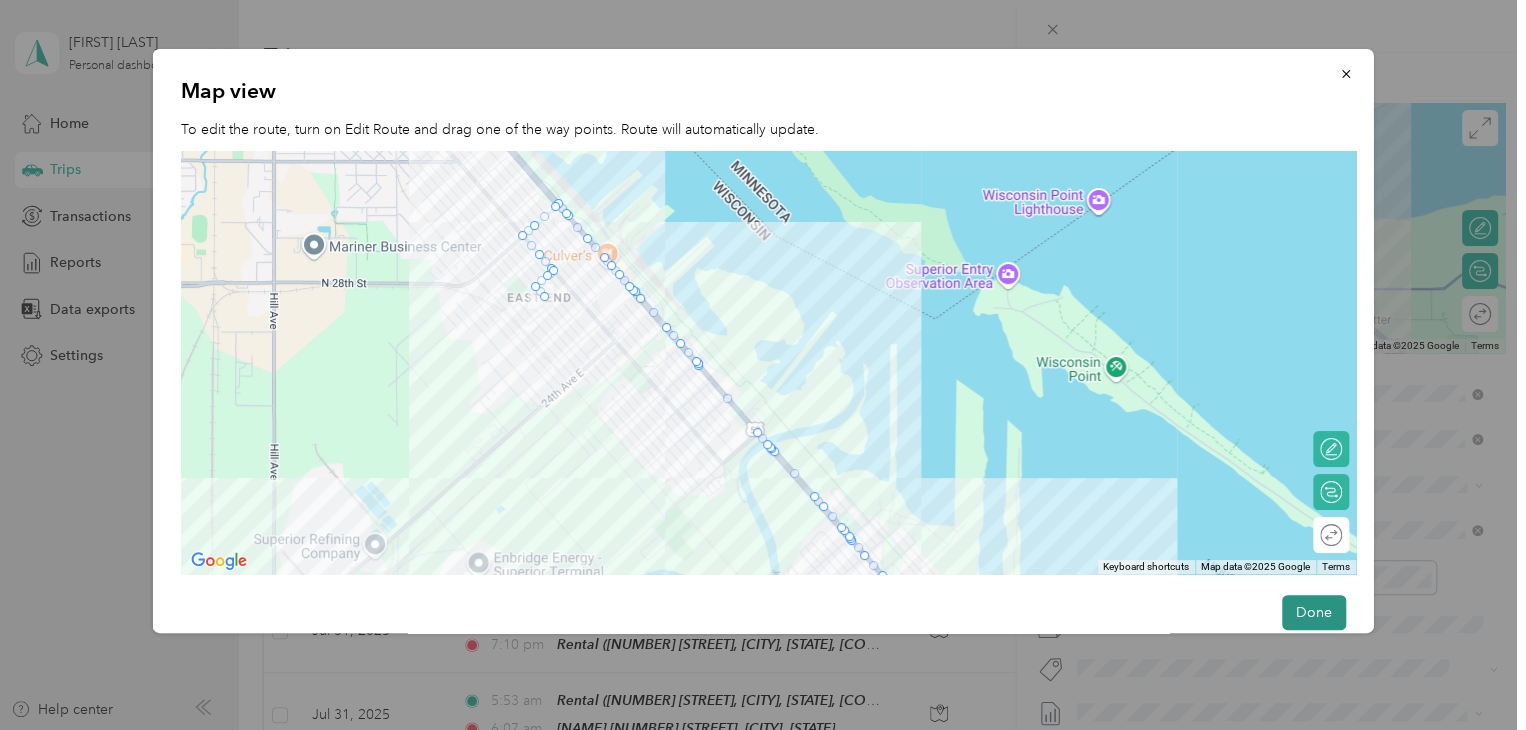 click on "Done" at bounding box center (1313, 612) 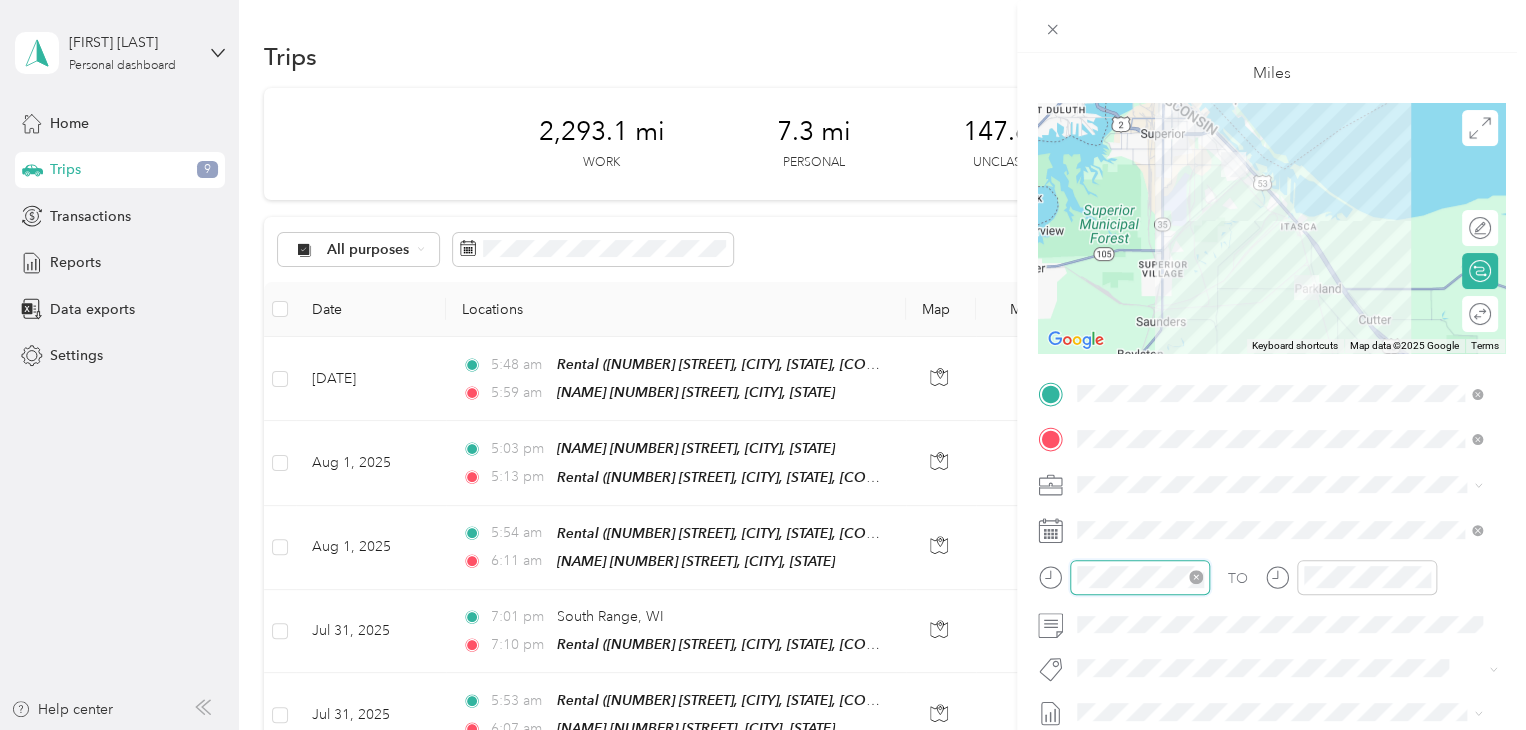 scroll, scrollTop: 84, scrollLeft: 0, axis: vertical 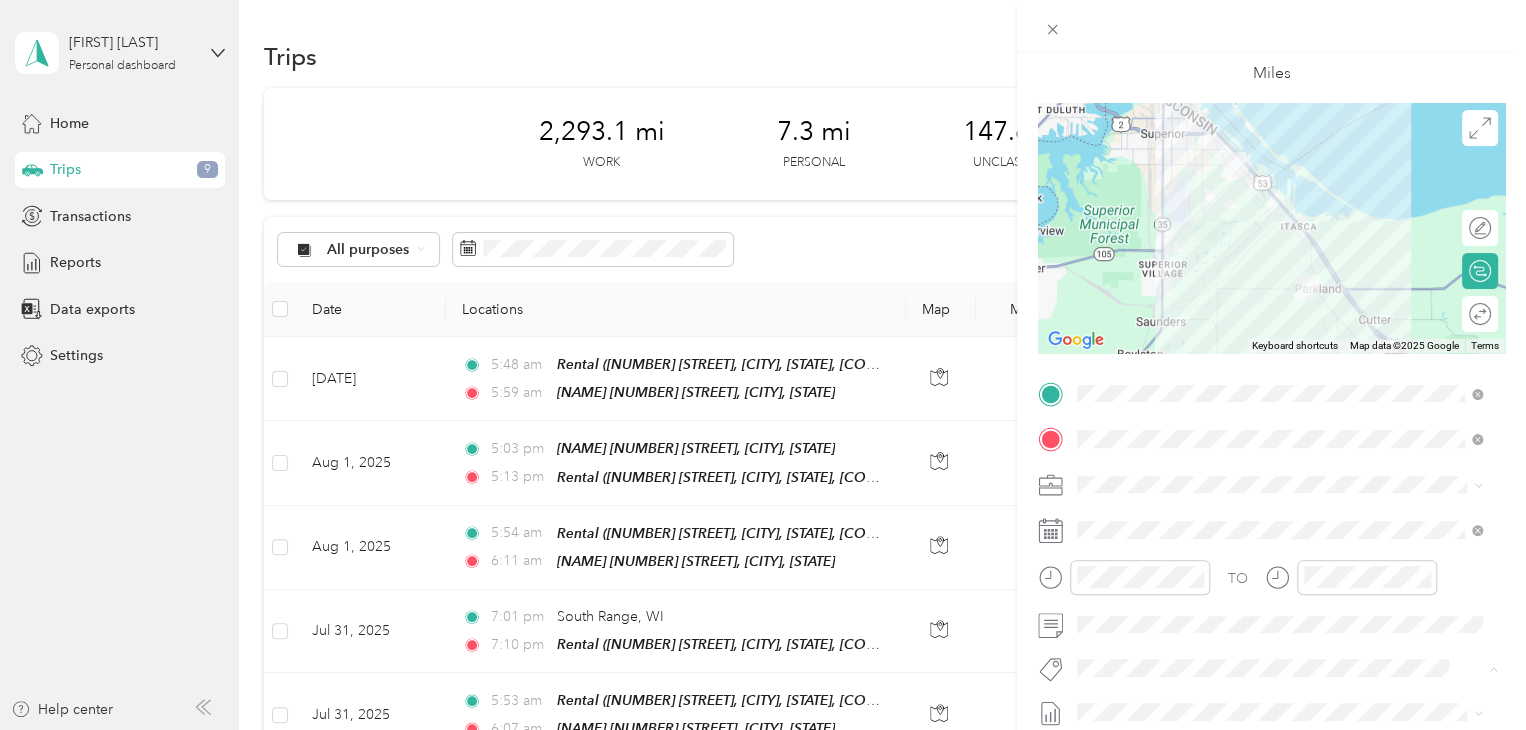click on "New Trip Save This trip cannot be edited because it is either under review, approved, or paid. Contact your Team Manager to edit it. Miles To navigate the map with touch gestures double-tap and hold your finger on the map, then drag the map. ← Move left → Move right ↑ Move up ↓ Move down + Zoom in - Zoom out Home Jump left by 75% End Jump right by 75% Page Up Jump up by 75% Page Down Jump down by 75% Keyboard shortcuts Map Data Map data ©2025 Google Map data ©2025 Google 2 km  Click to toggle between metric and imperial units Terms Report a map error Edit route Calculate route Round trip TO Add photo No tags found" at bounding box center [758, 730] 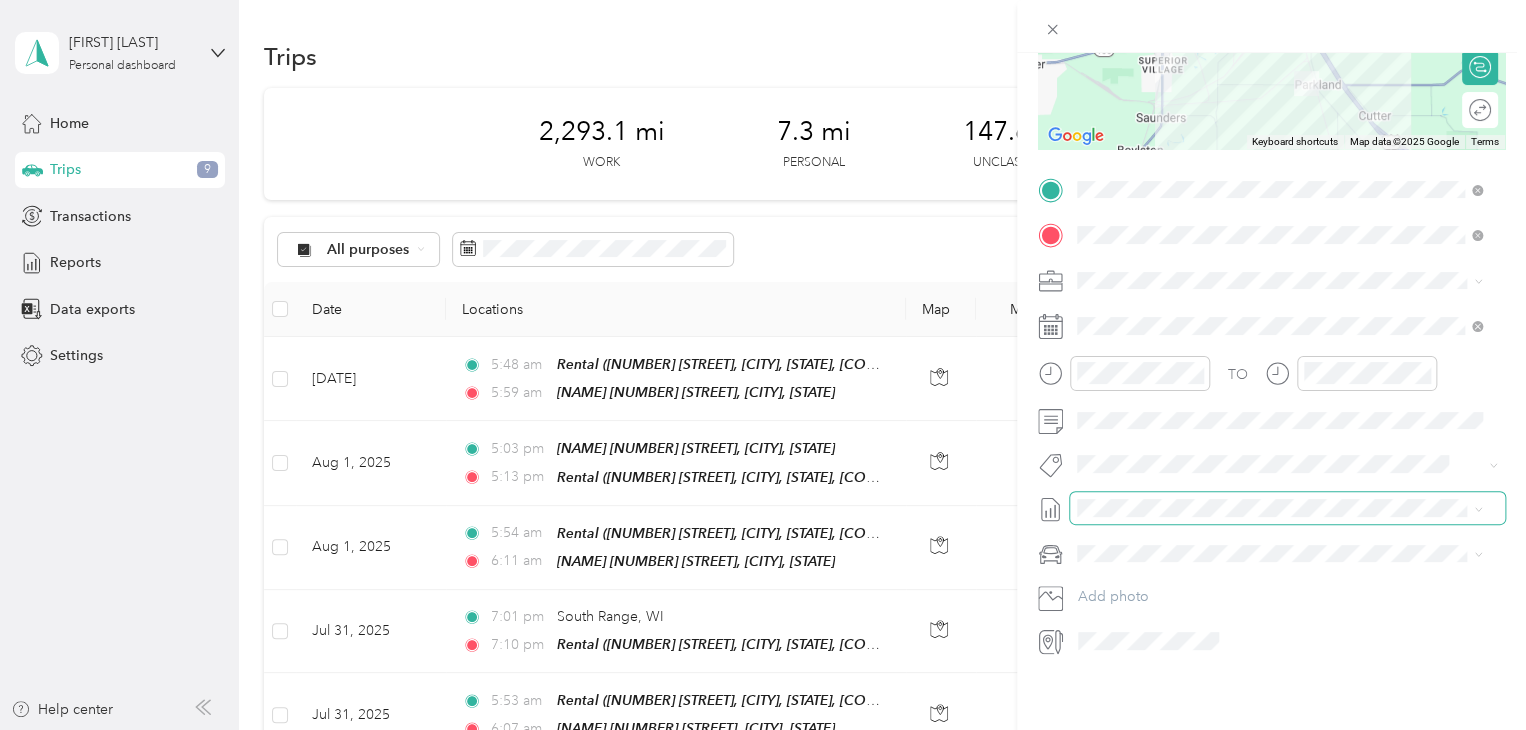 scroll, scrollTop: 0, scrollLeft: 0, axis: both 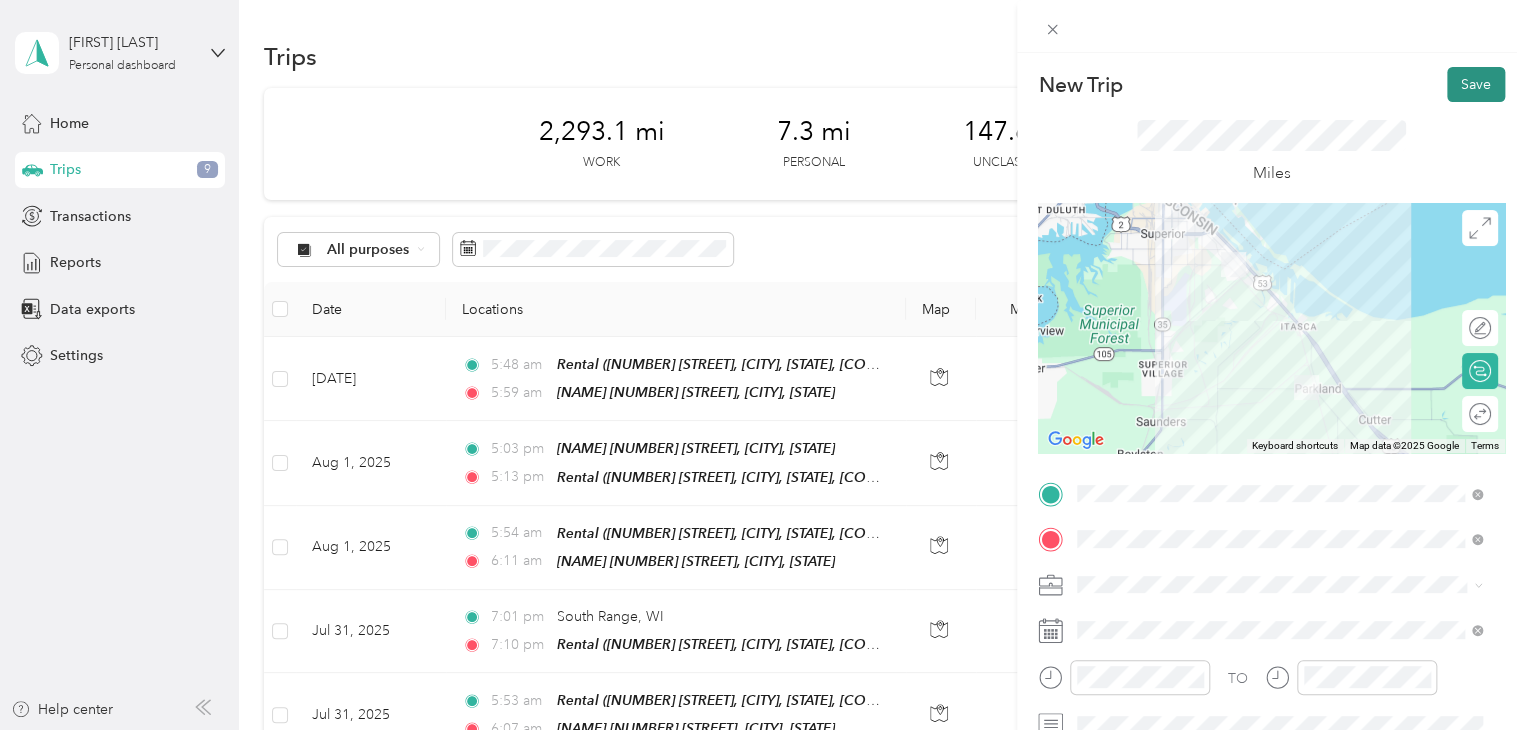 click on "Save" at bounding box center (1476, 84) 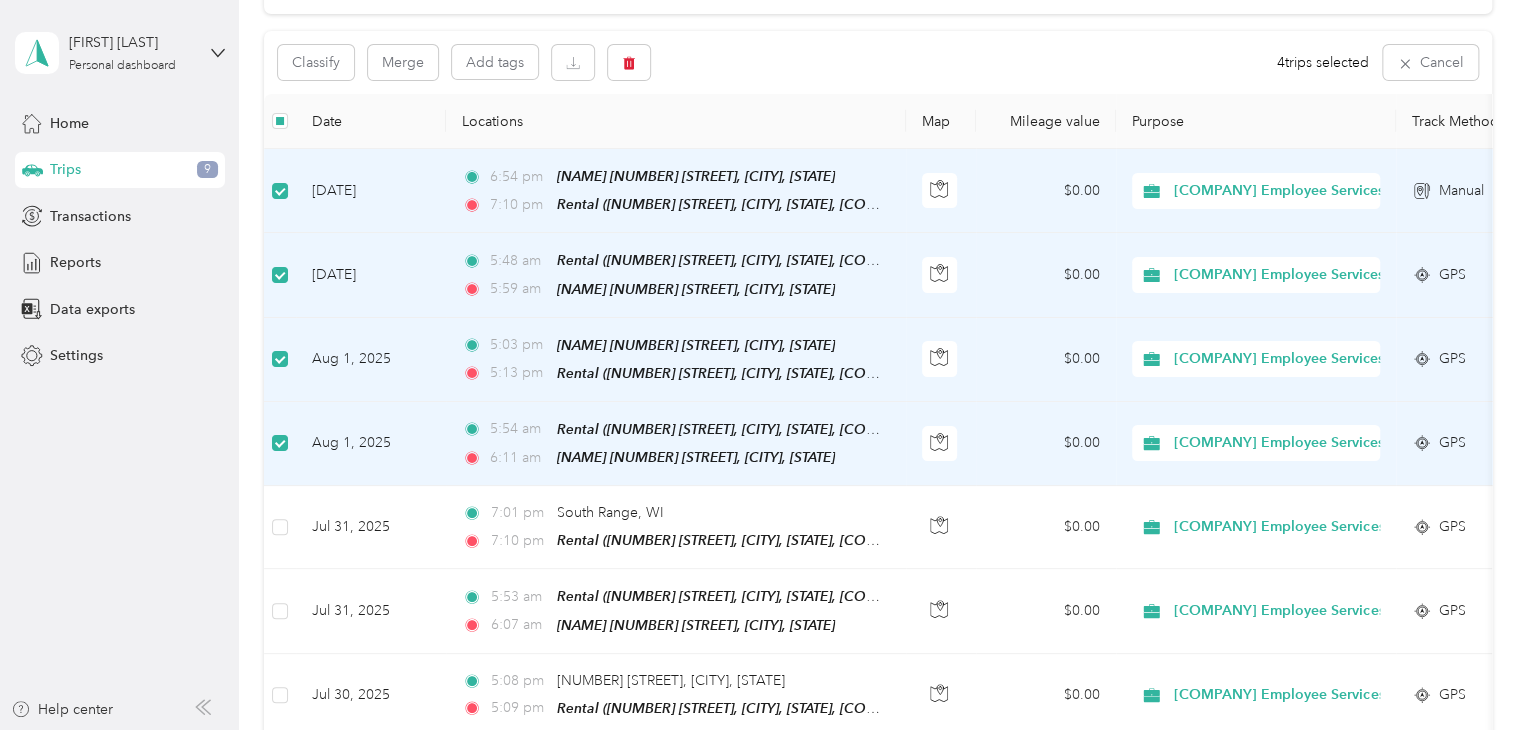scroll, scrollTop: 200, scrollLeft: 0, axis: vertical 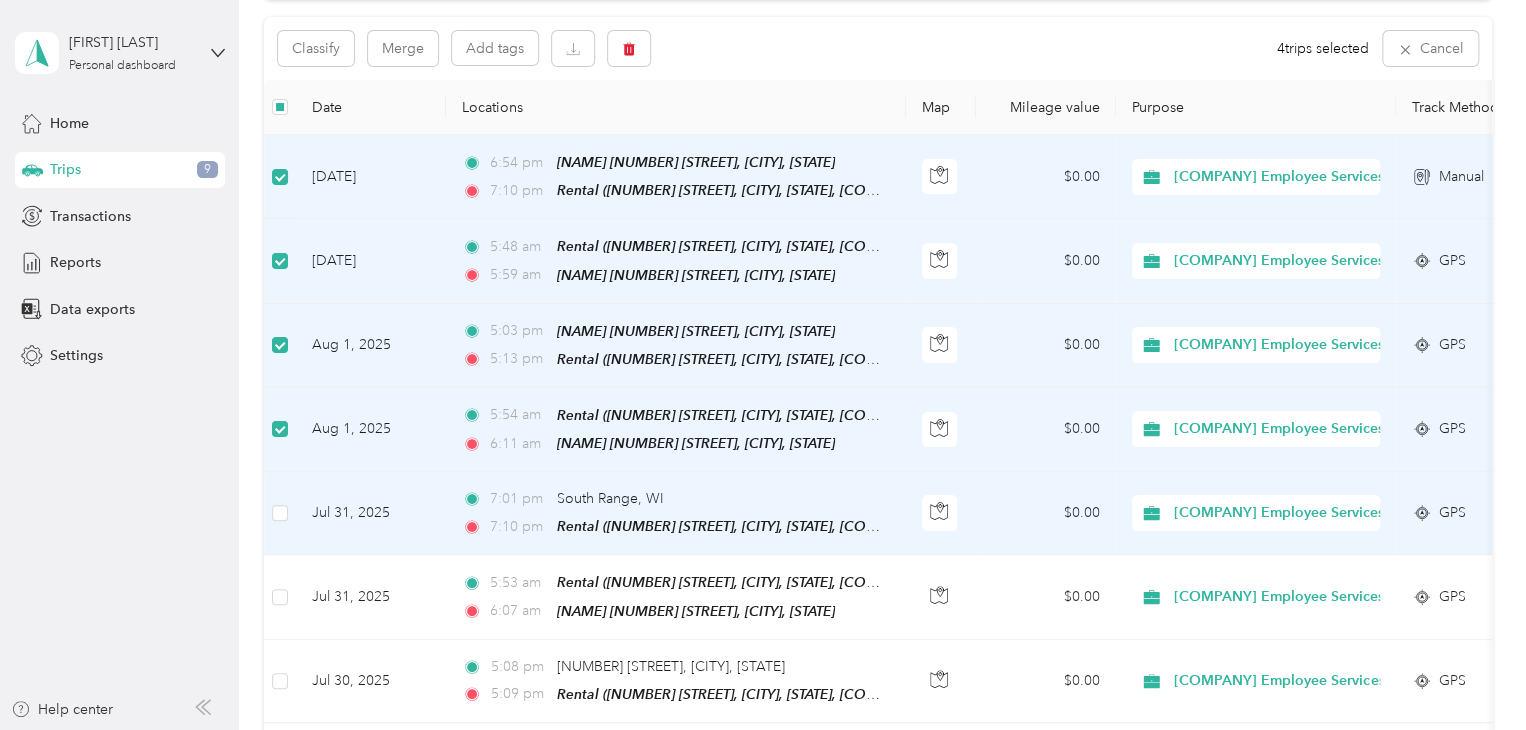 click at bounding box center (280, 513) 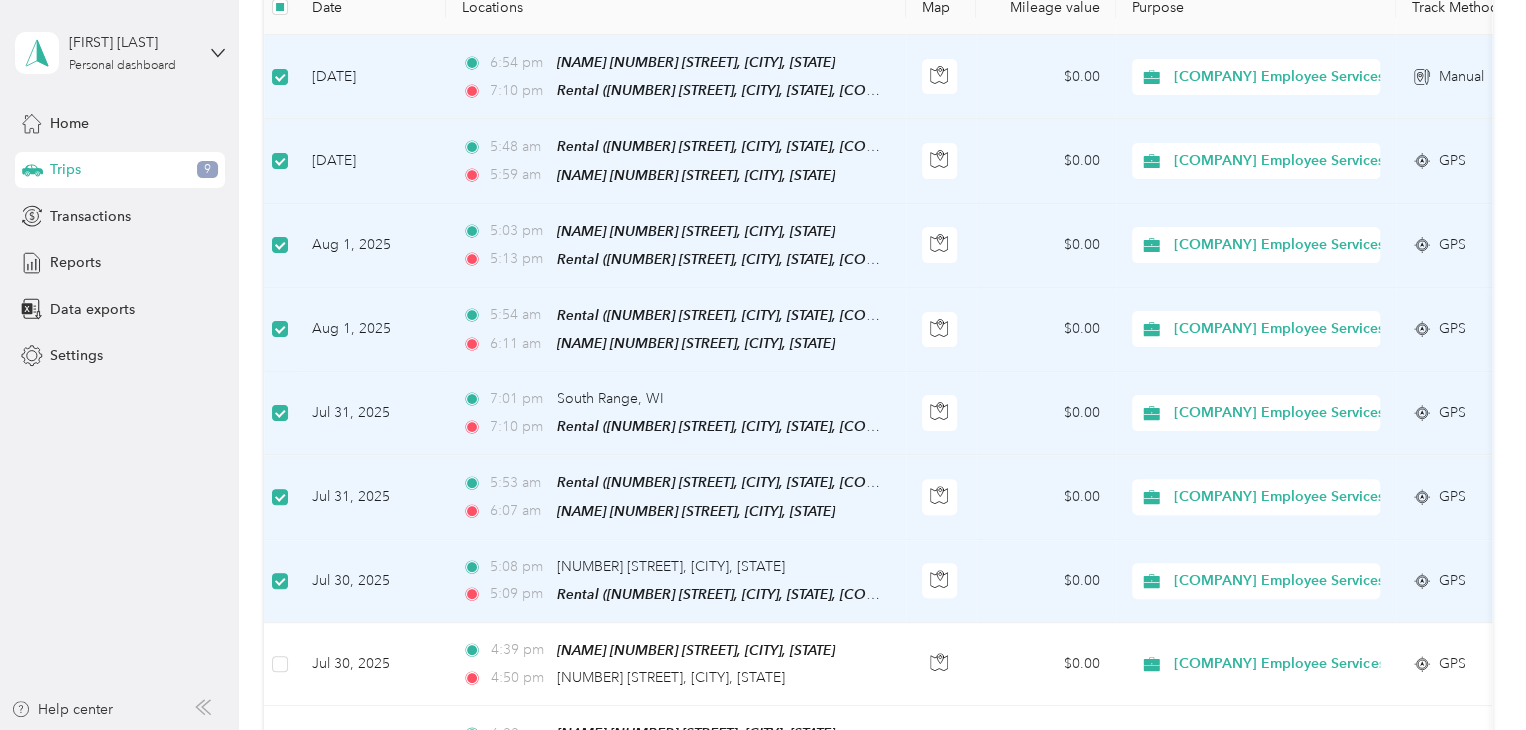 scroll, scrollTop: 400, scrollLeft: 0, axis: vertical 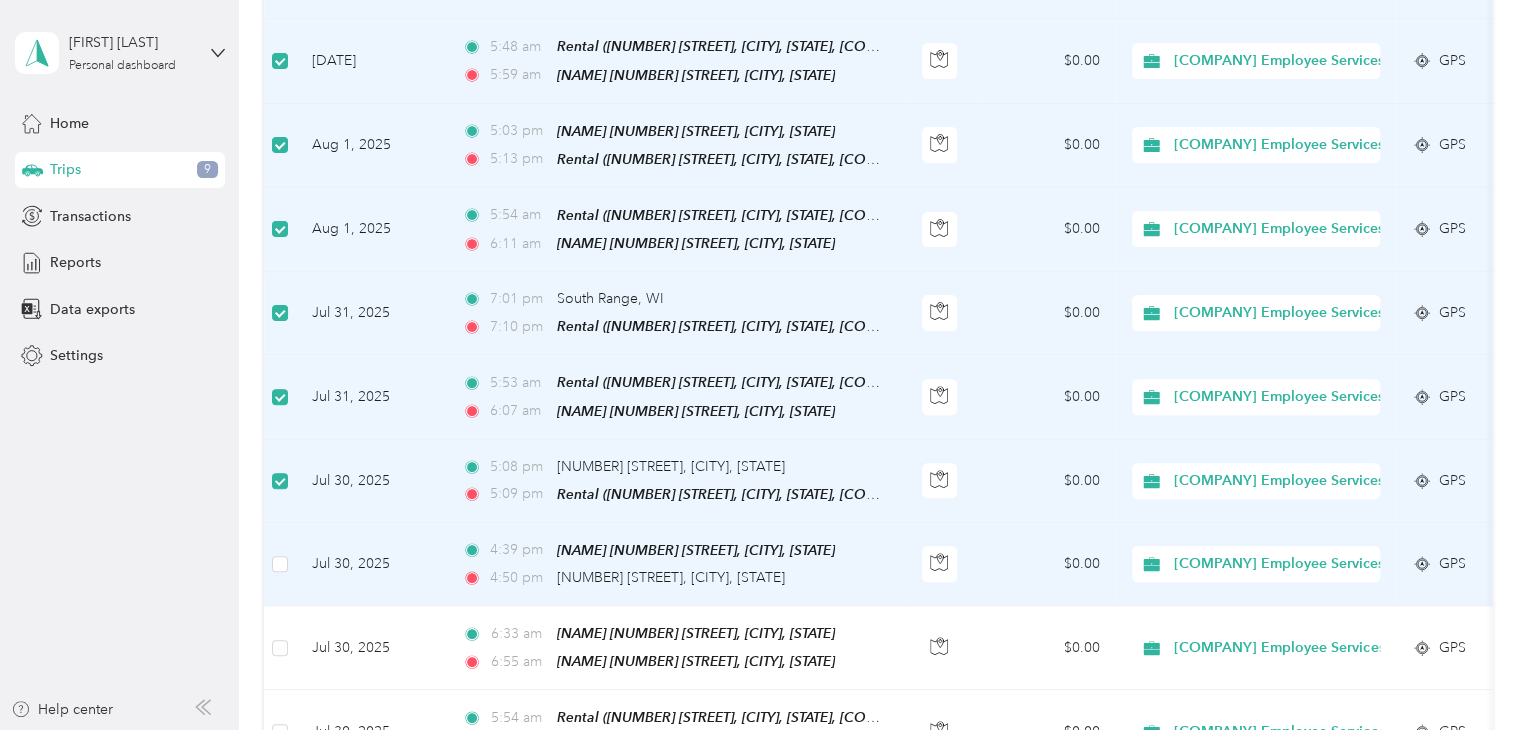 click at bounding box center [280, 564] 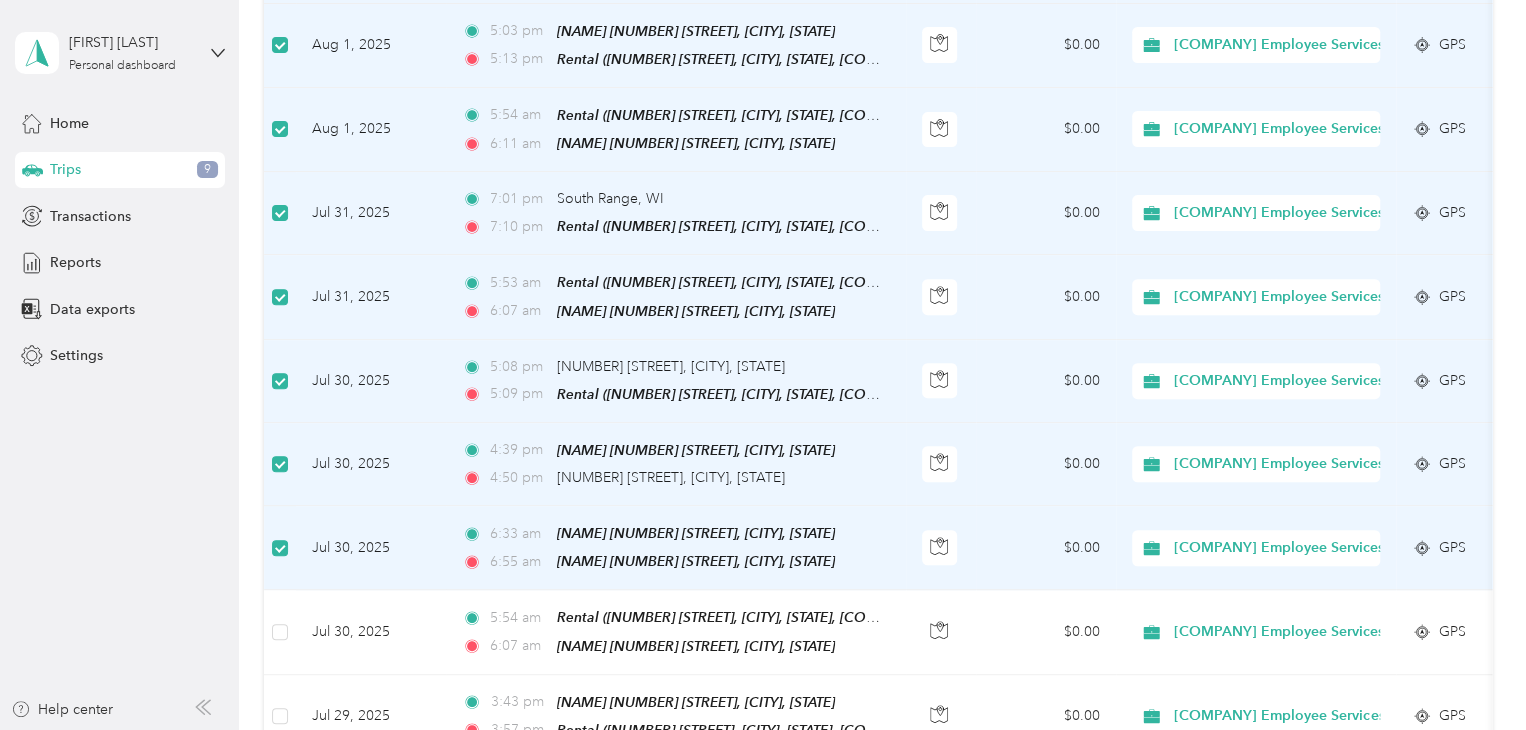 scroll, scrollTop: 600, scrollLeft: 0, axis: vertical 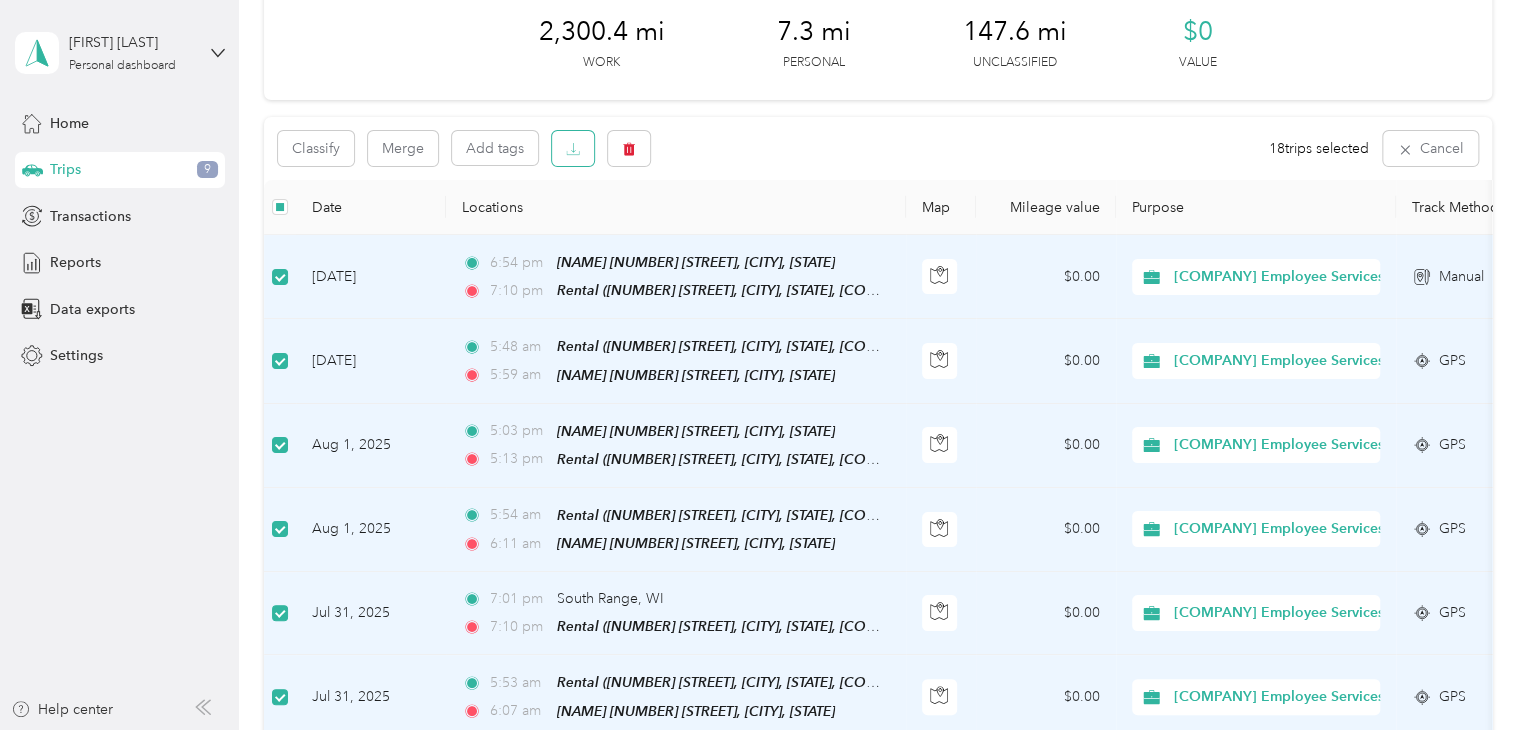 click 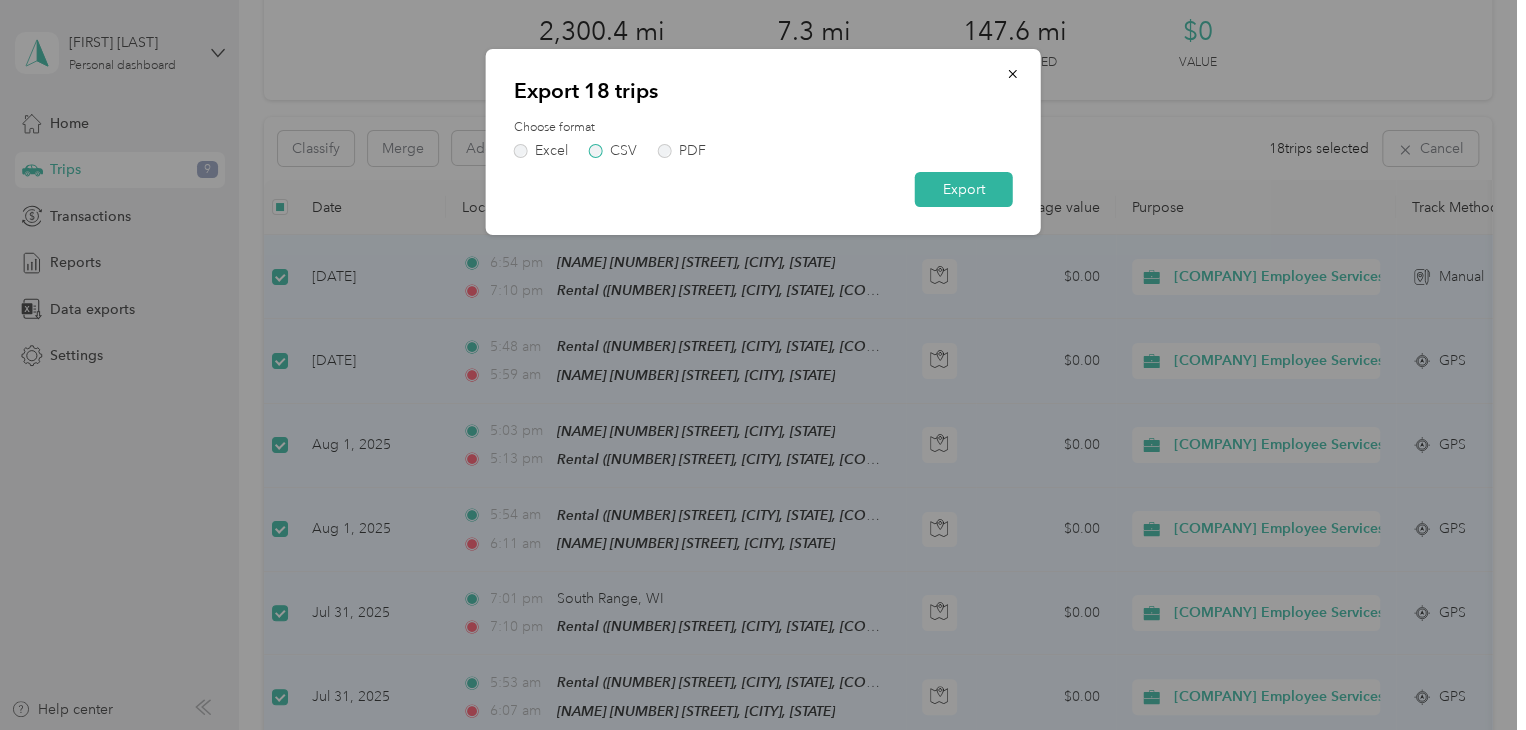 click on "CSV" at bounding box center [613, 151] 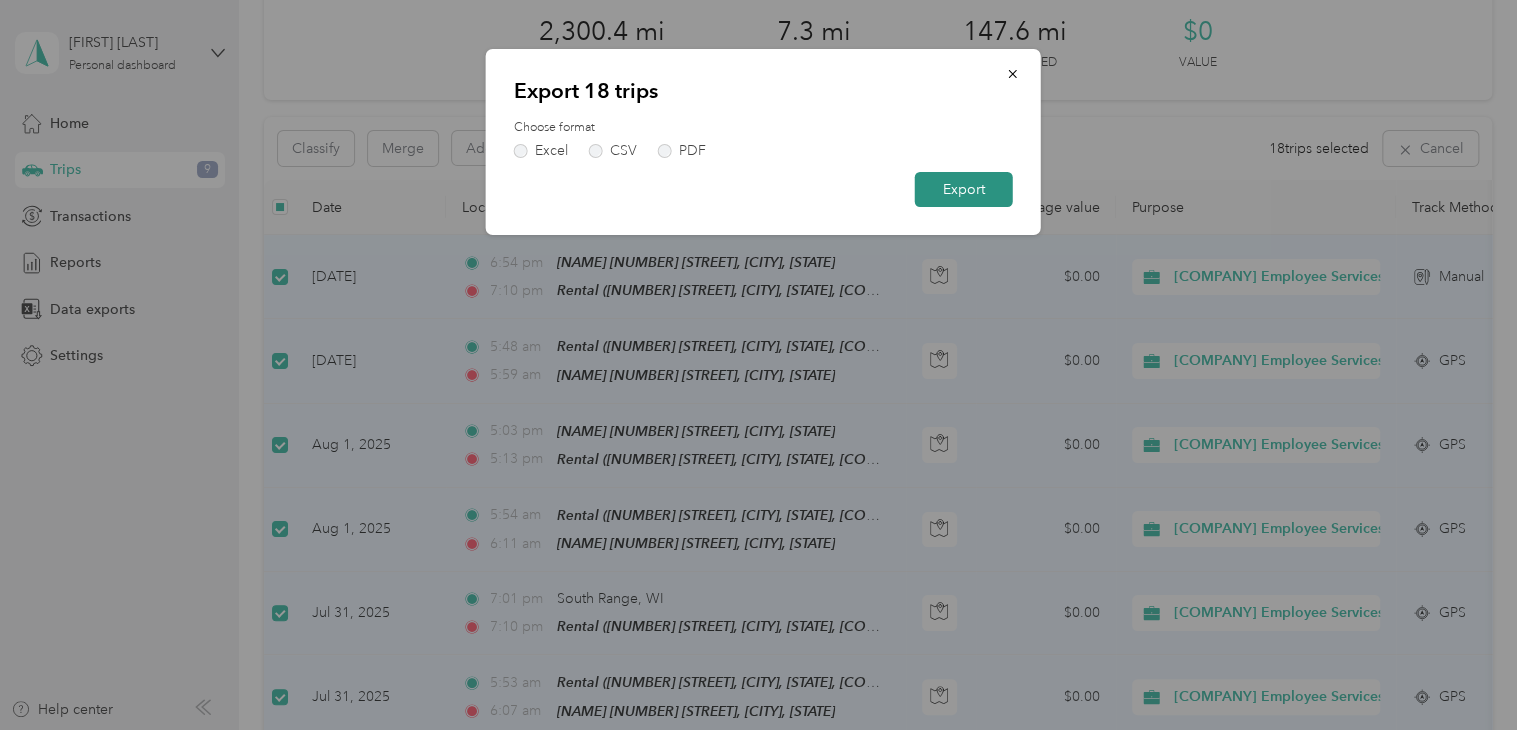 click on "Export" at bounding box center [964, 189] 